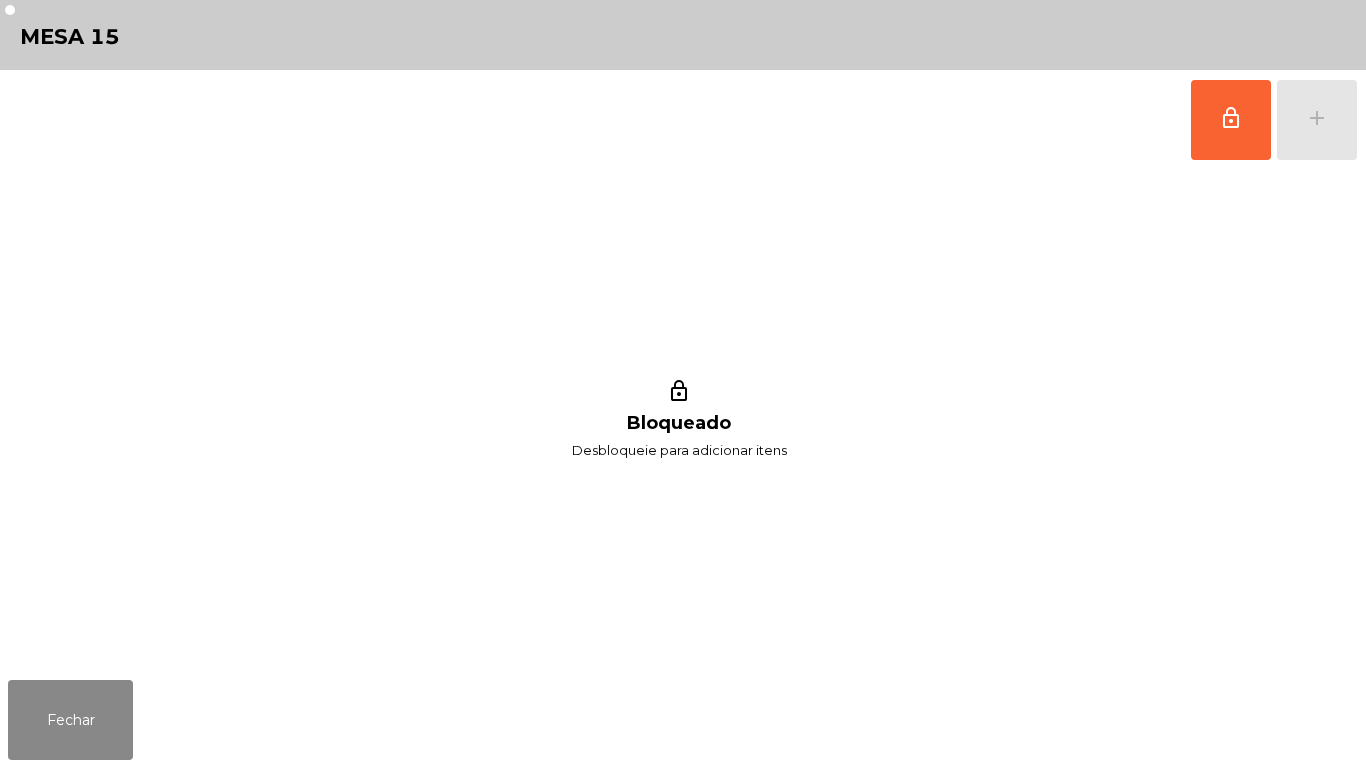 scroll, scrollTop: 0, scrollLeft: 0, axis: both 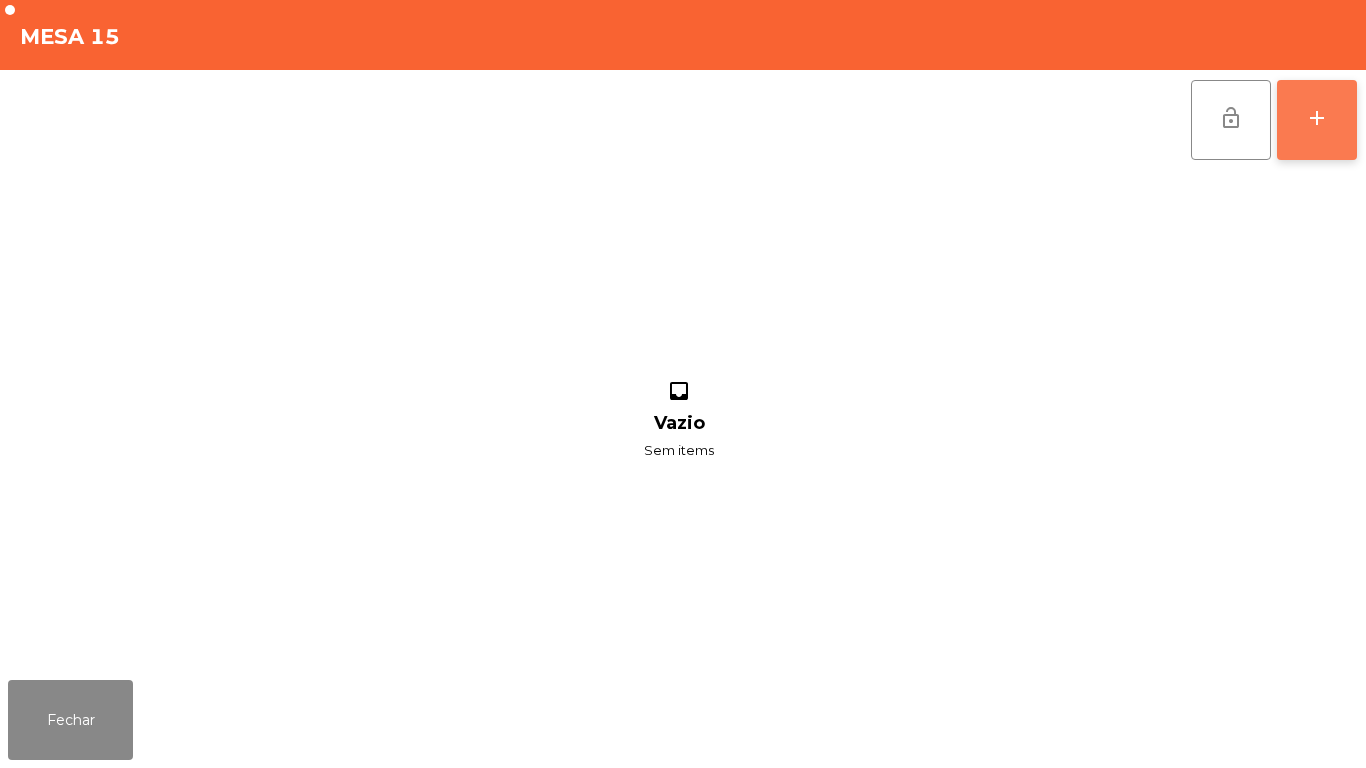 click on "add" 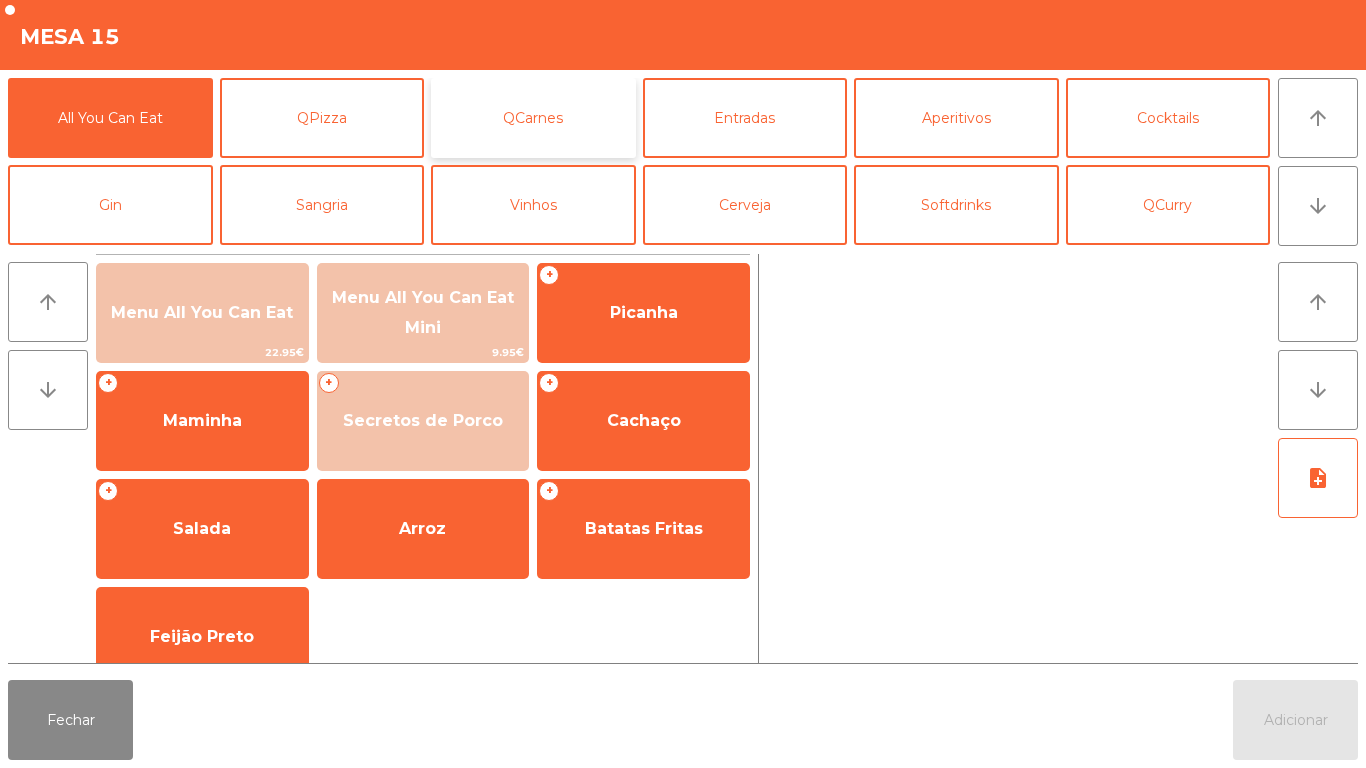 click on "QCarnes" 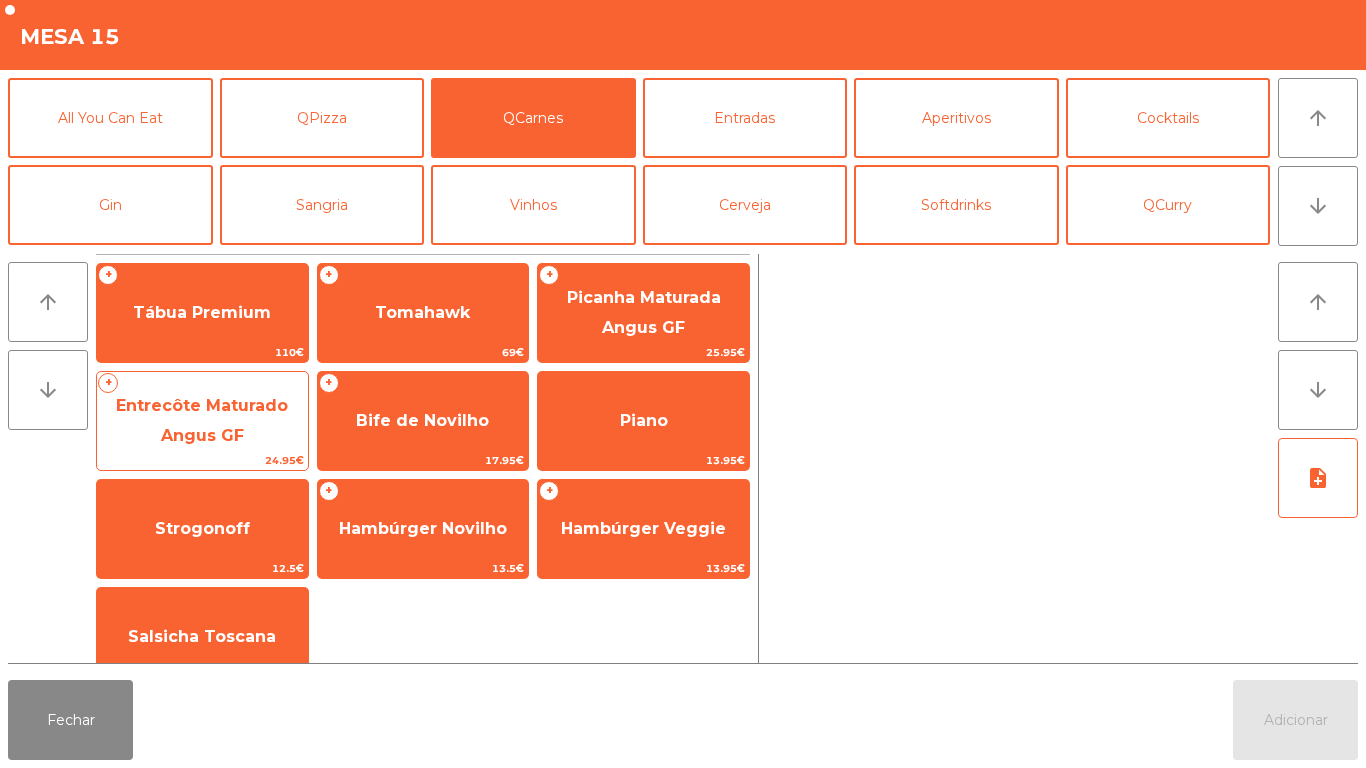 click on "Entrecôte Maturado Angus GF" 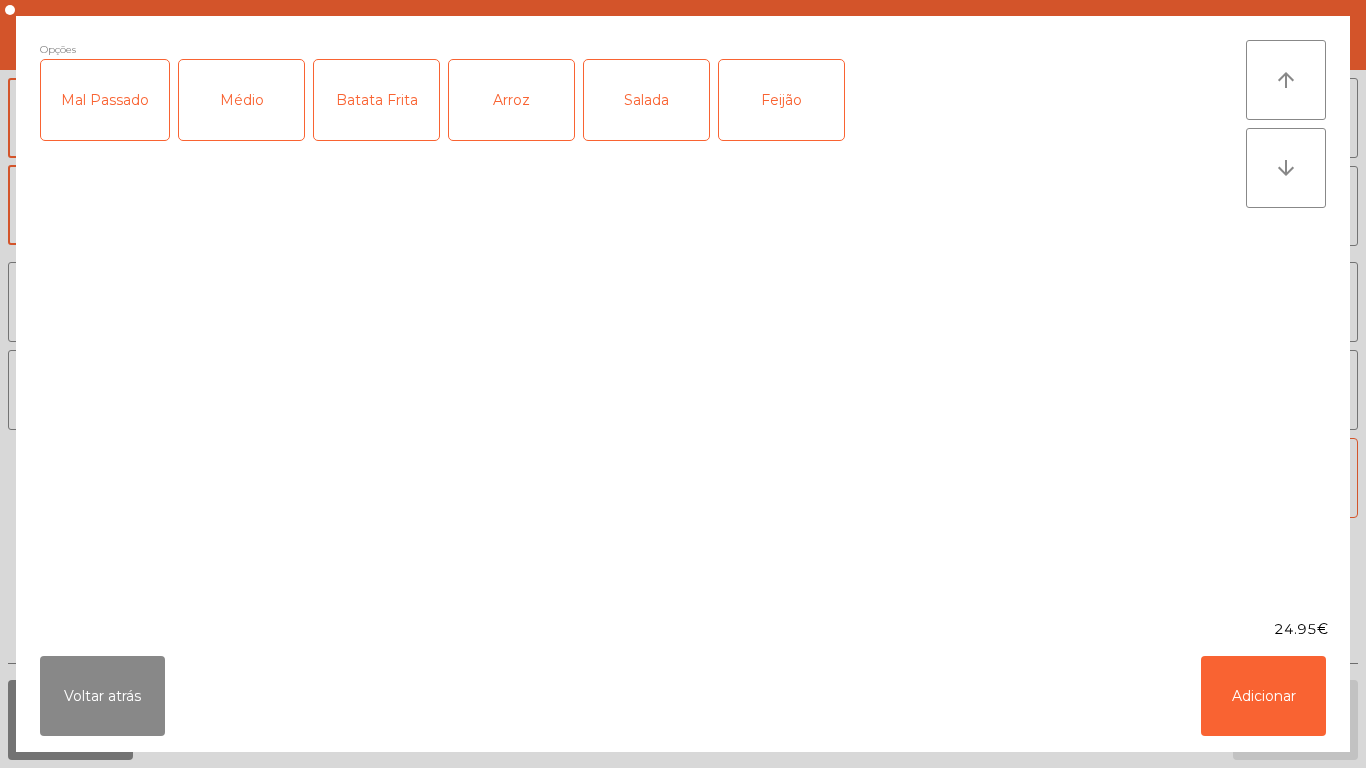 click on "Médio" 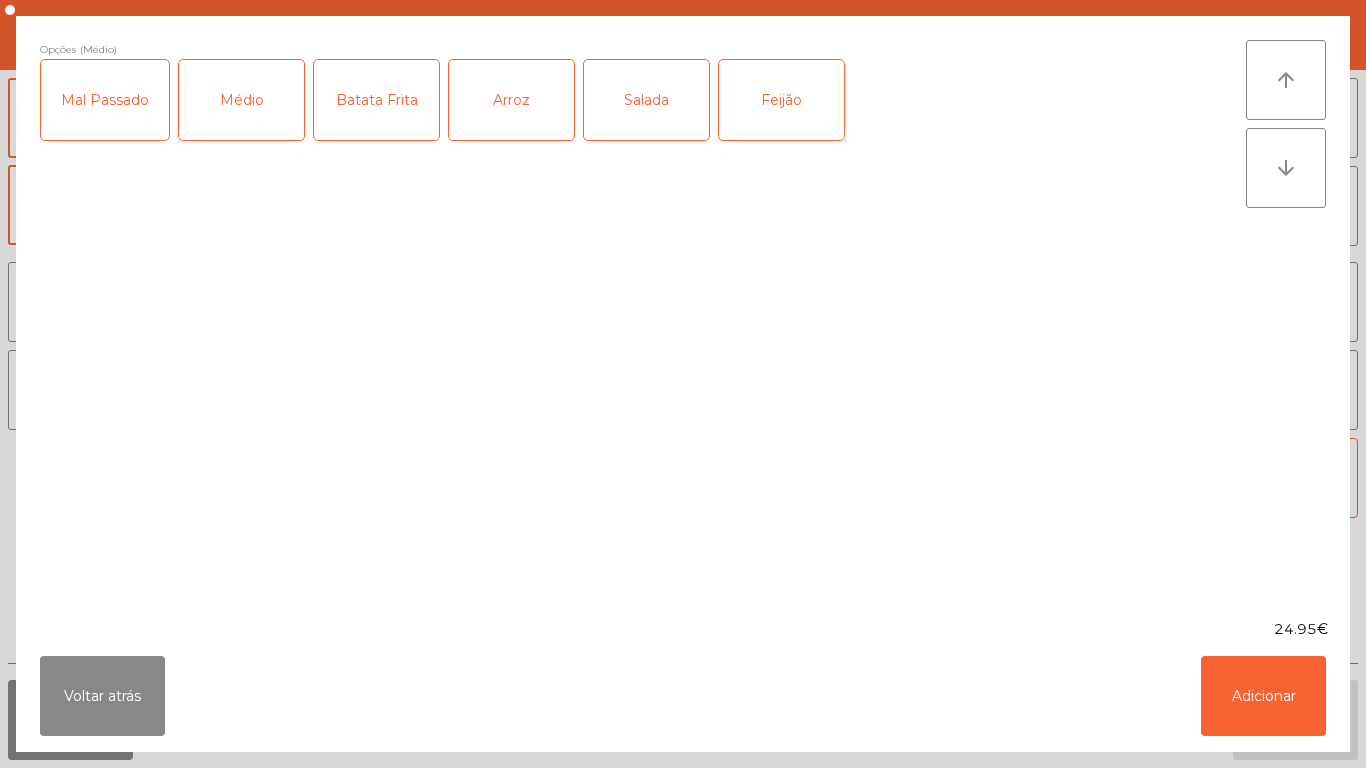click on "Mal Passado" 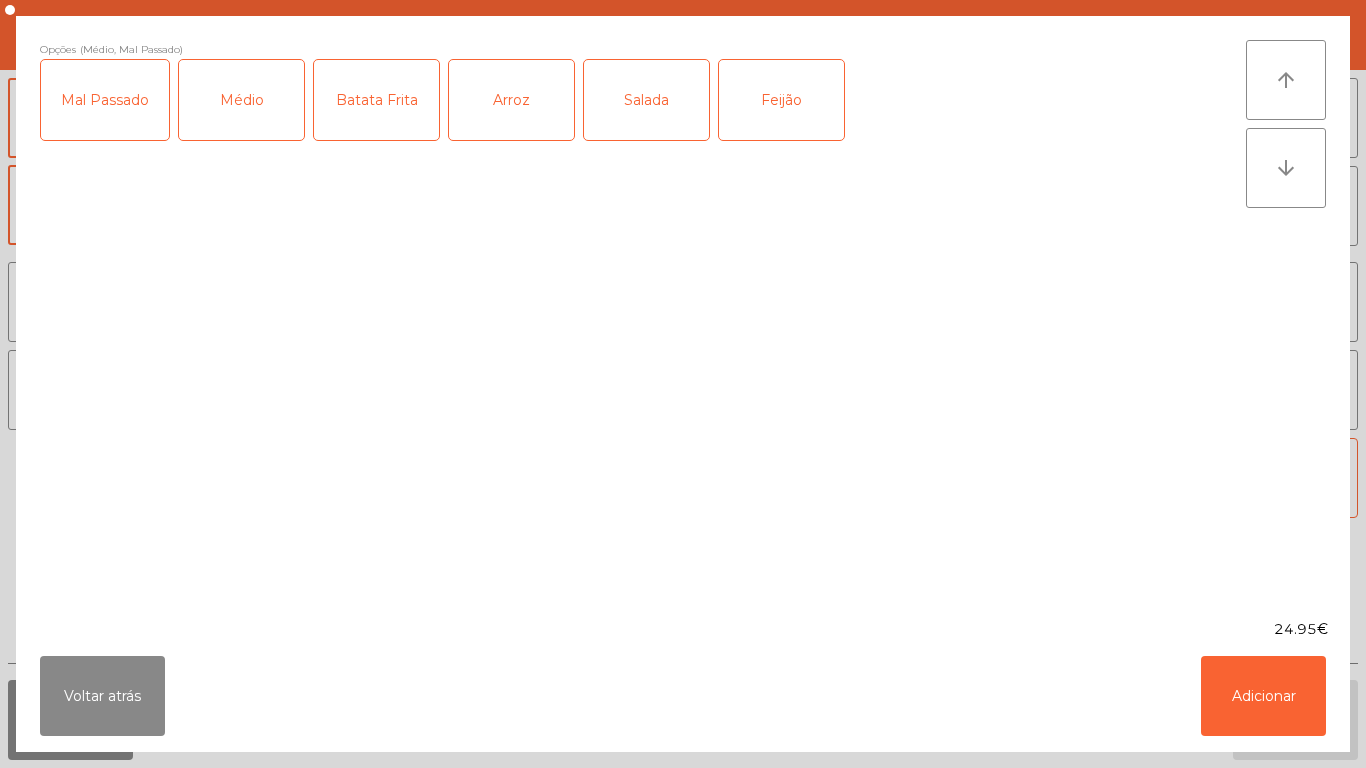 click on "Batata Frita" 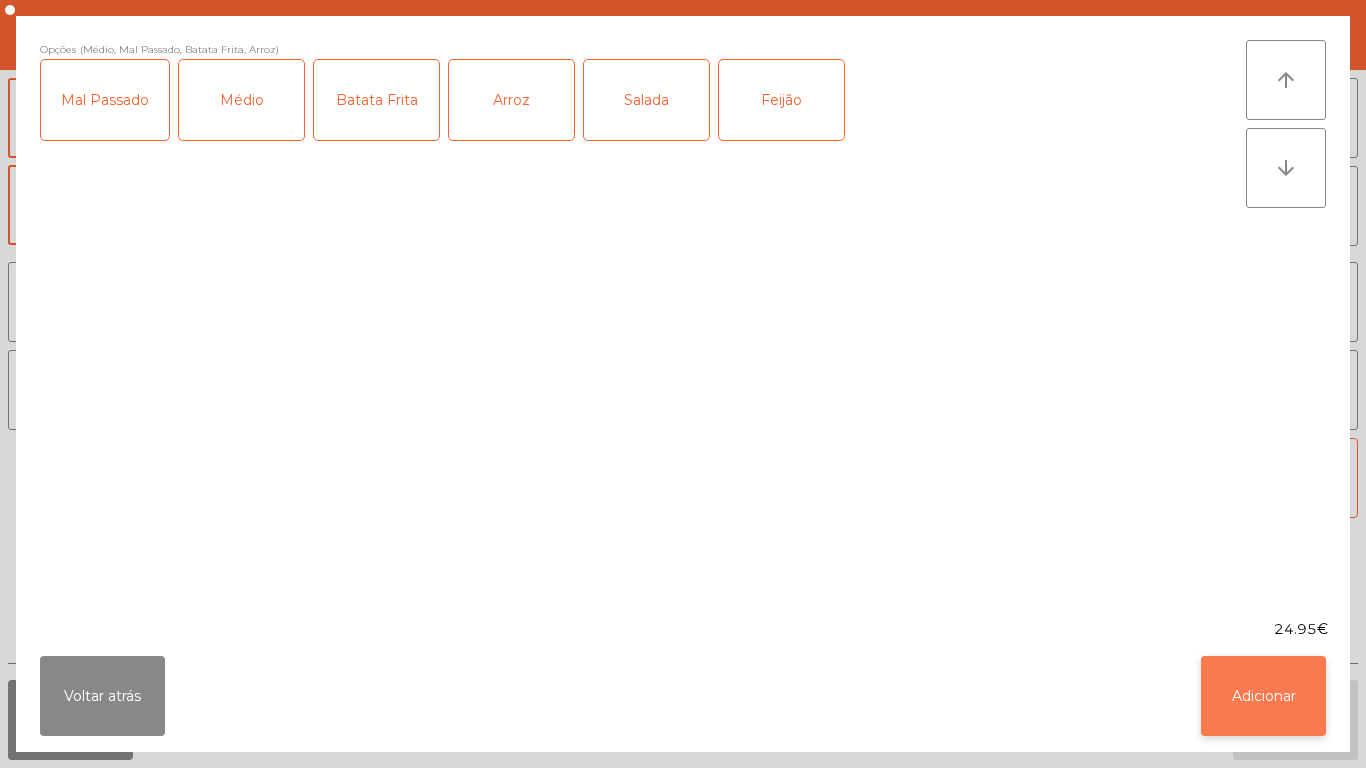 click on "Adicionar" 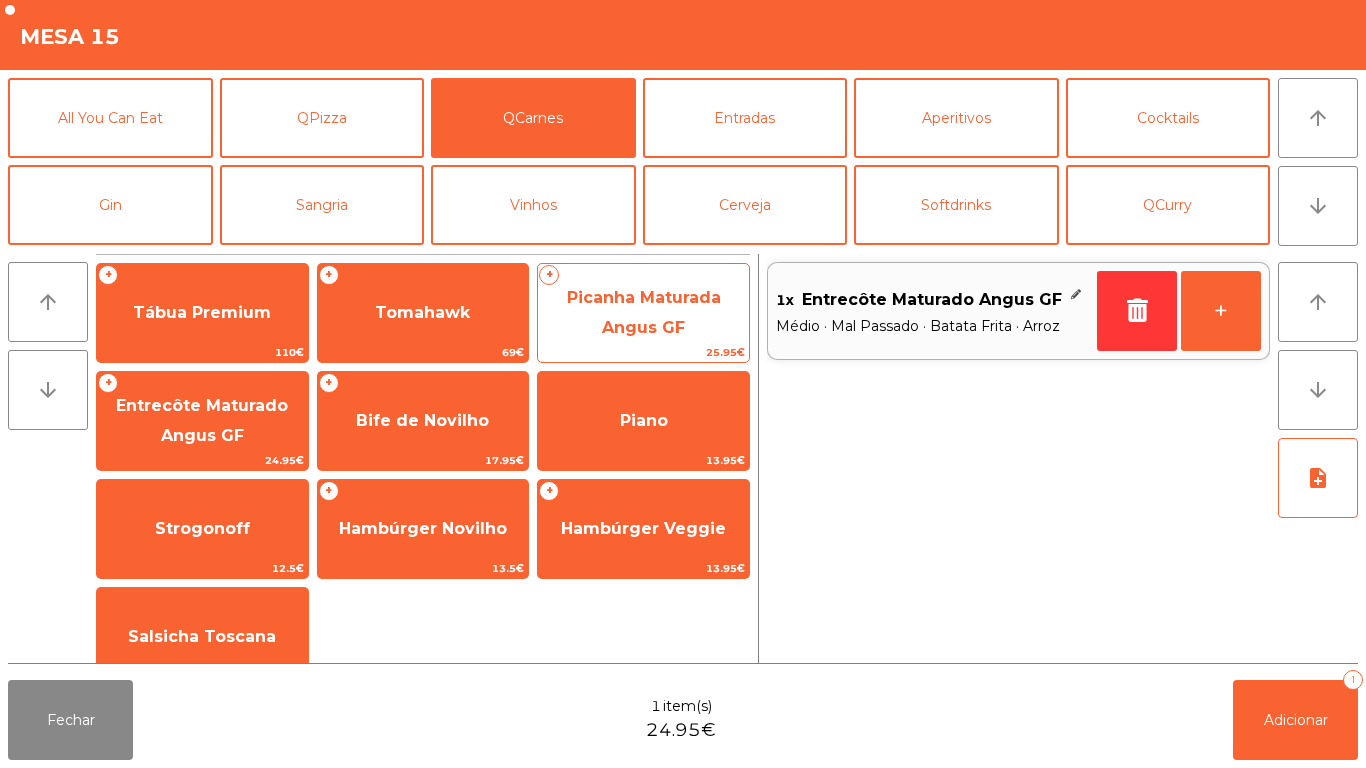 click on "Picanha Maturada Angus GF" 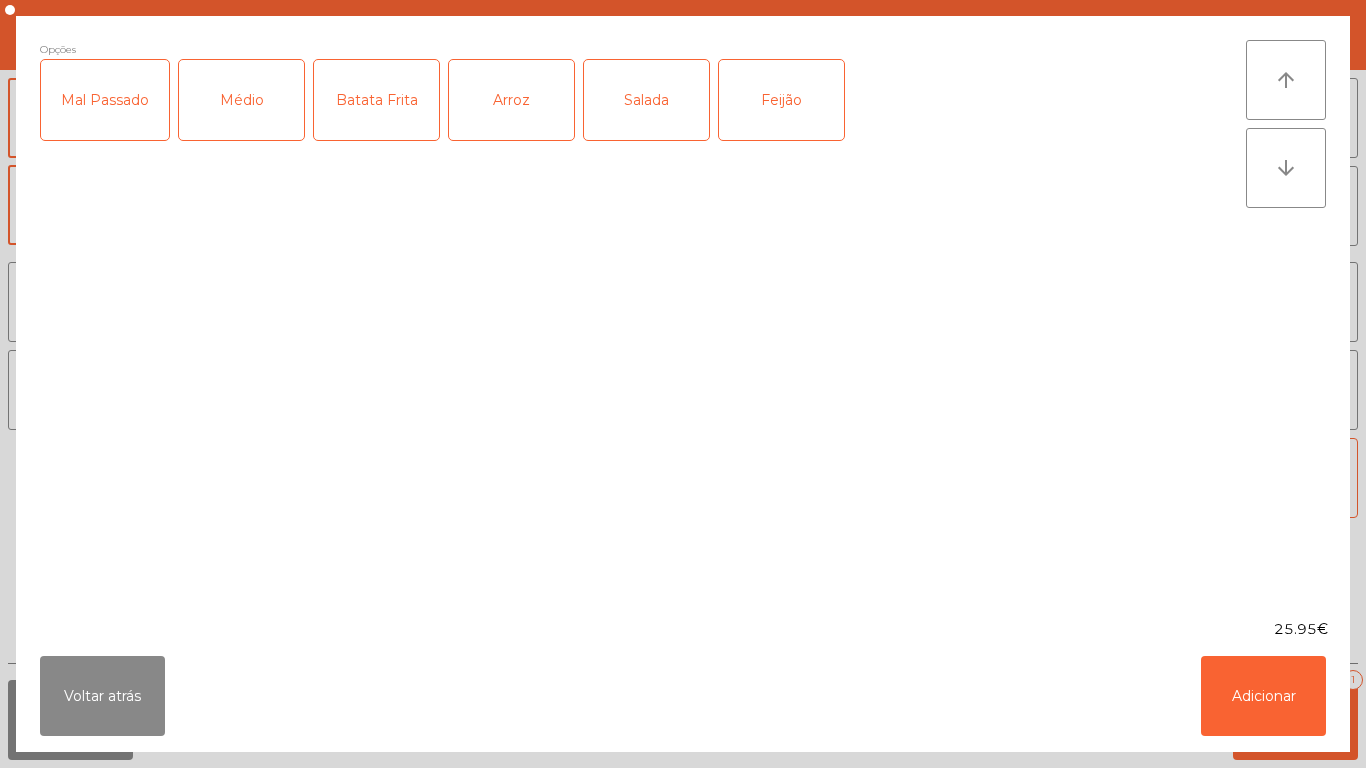 click on "Médio" 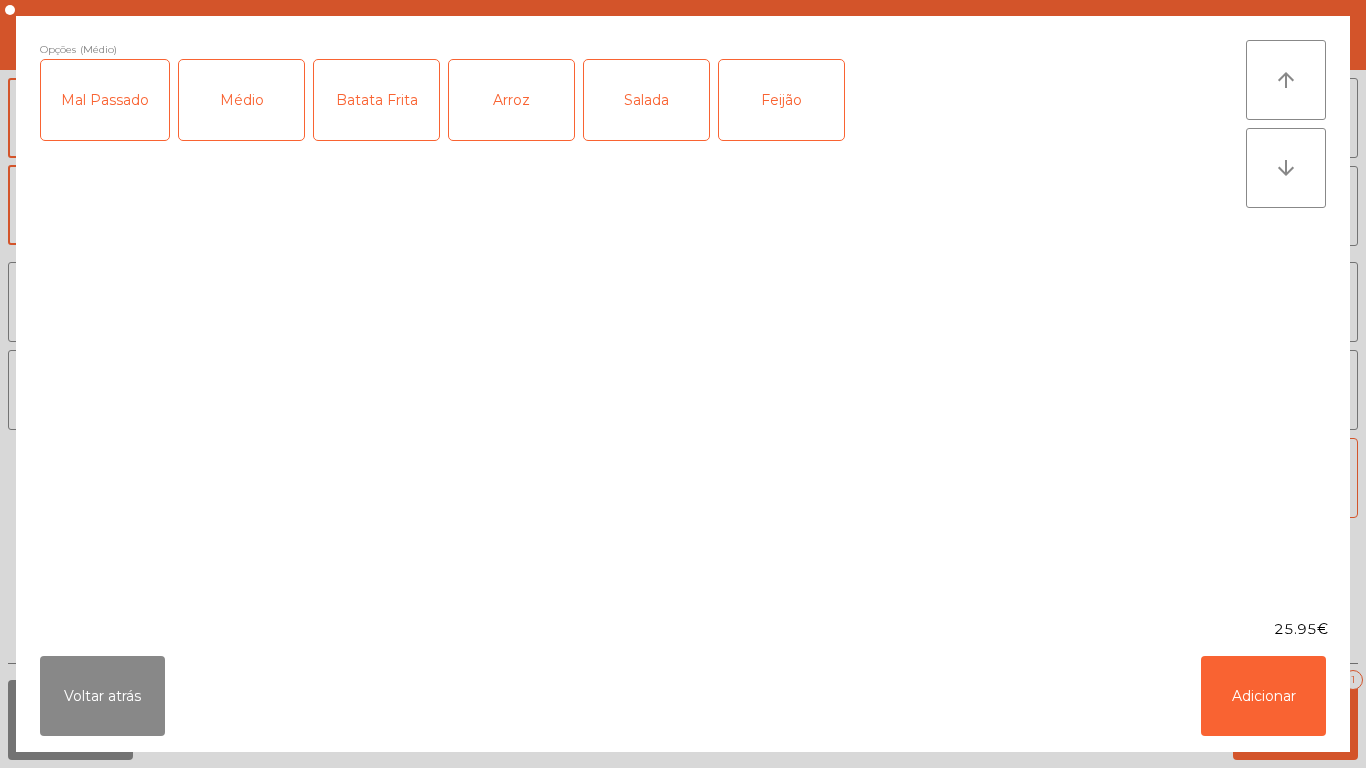 click on "Mal Passado" 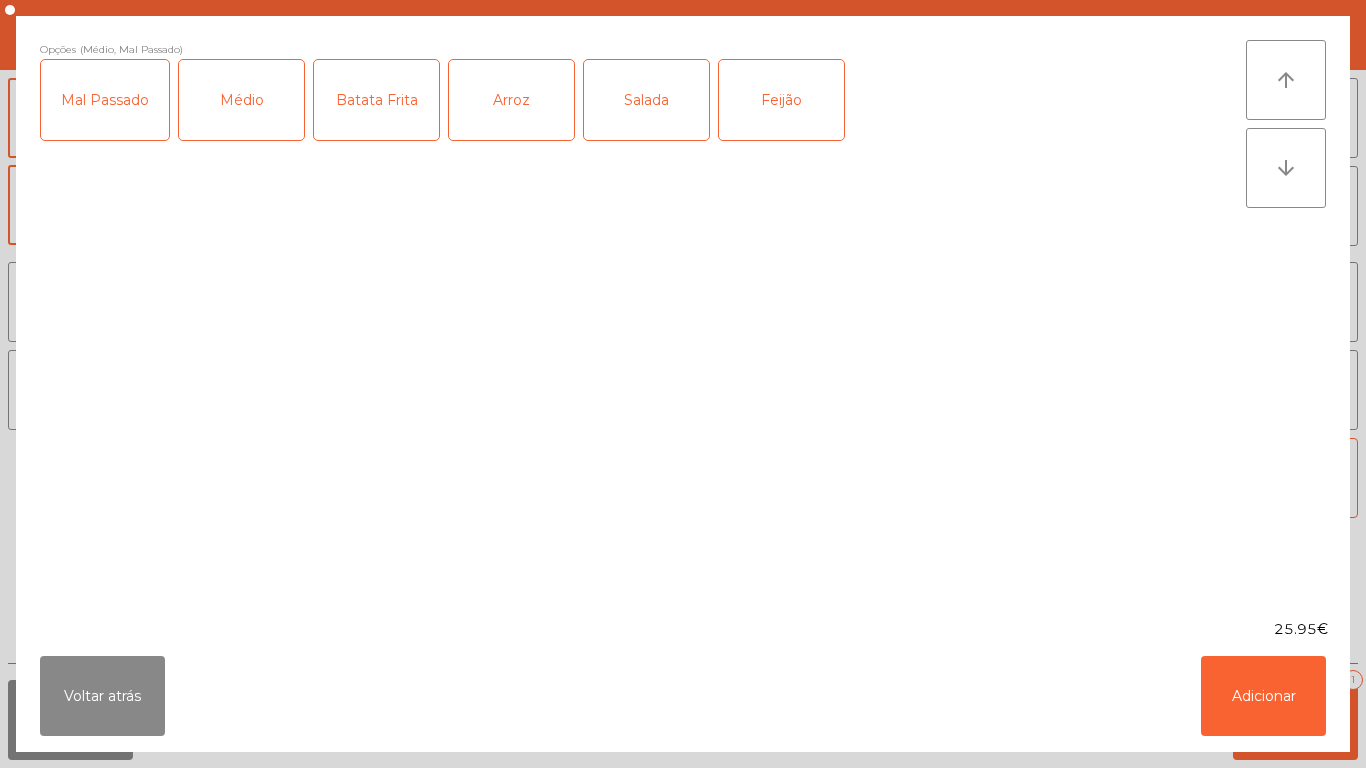 click on "Salada" 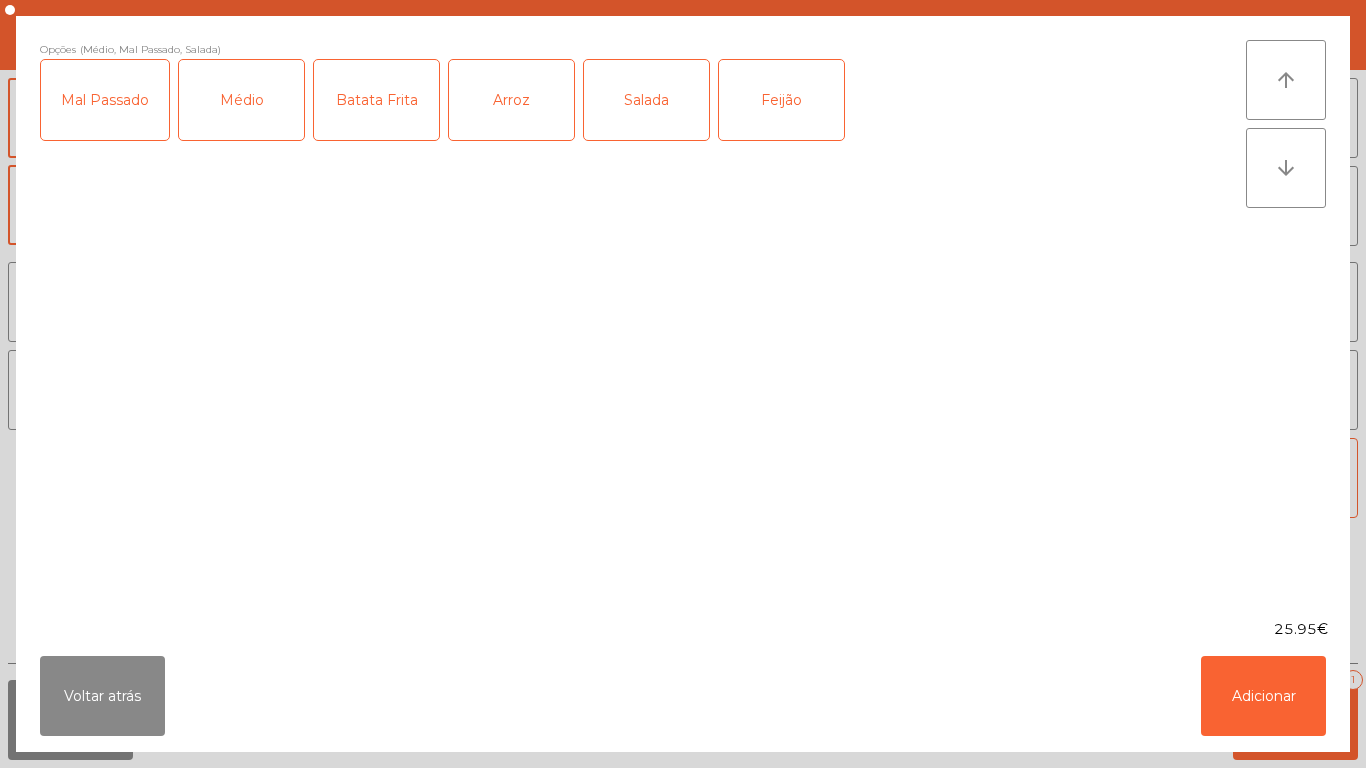 click on "Feijão" 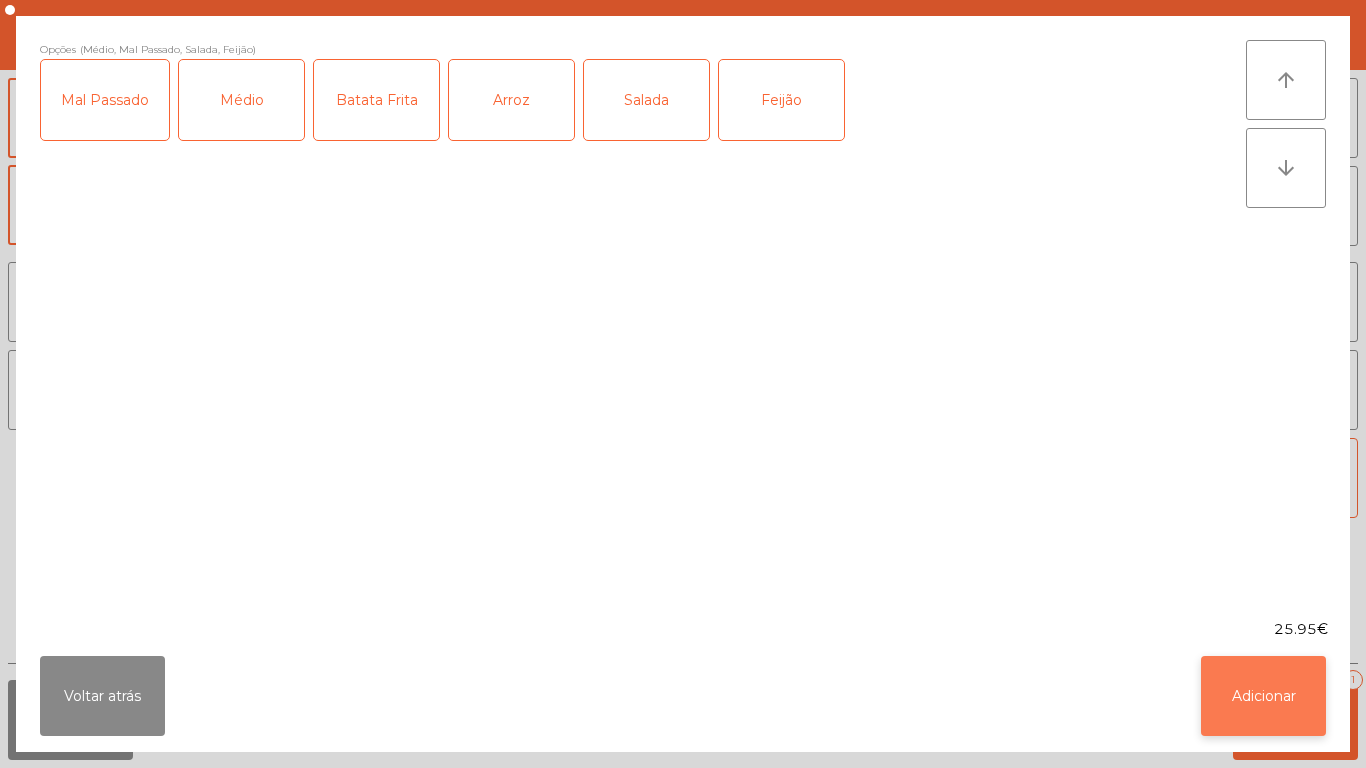 click on "Adicionar" 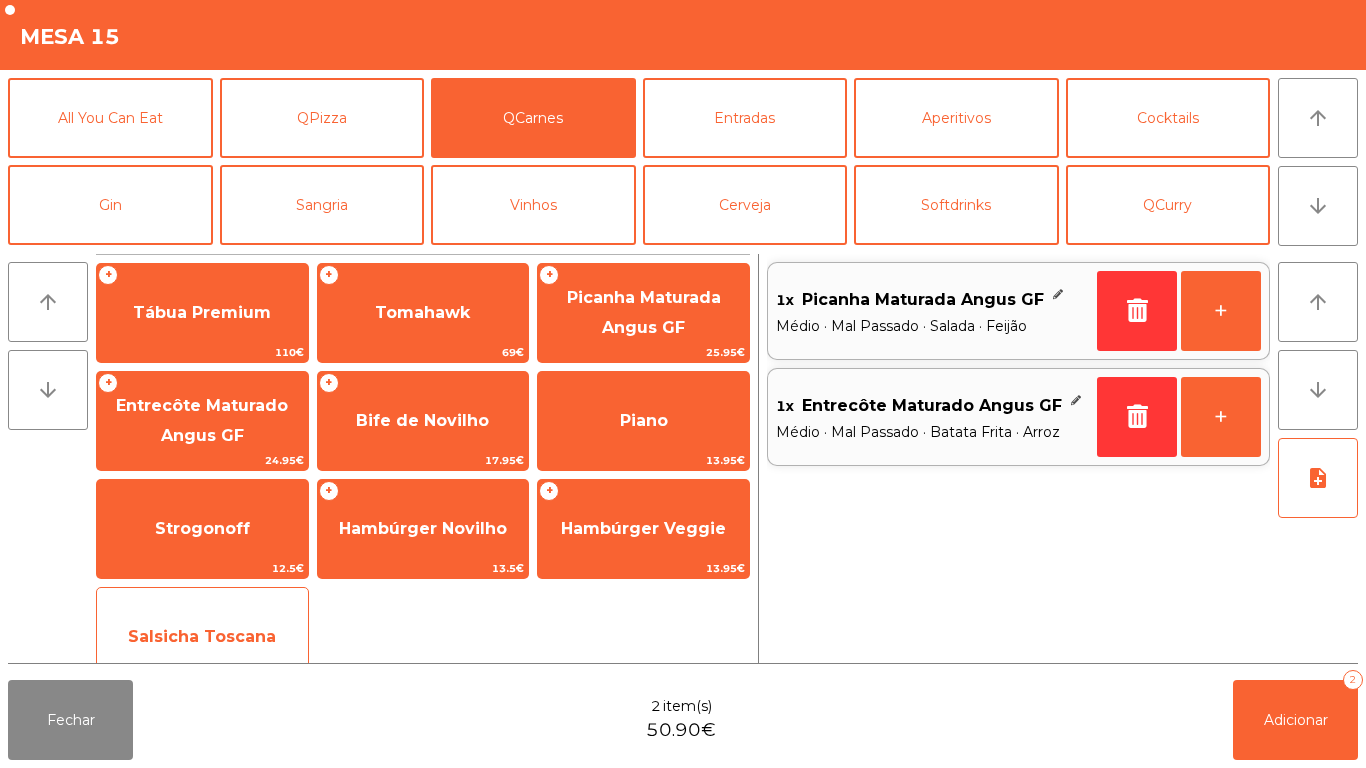 click on "Salsicha Toscana" 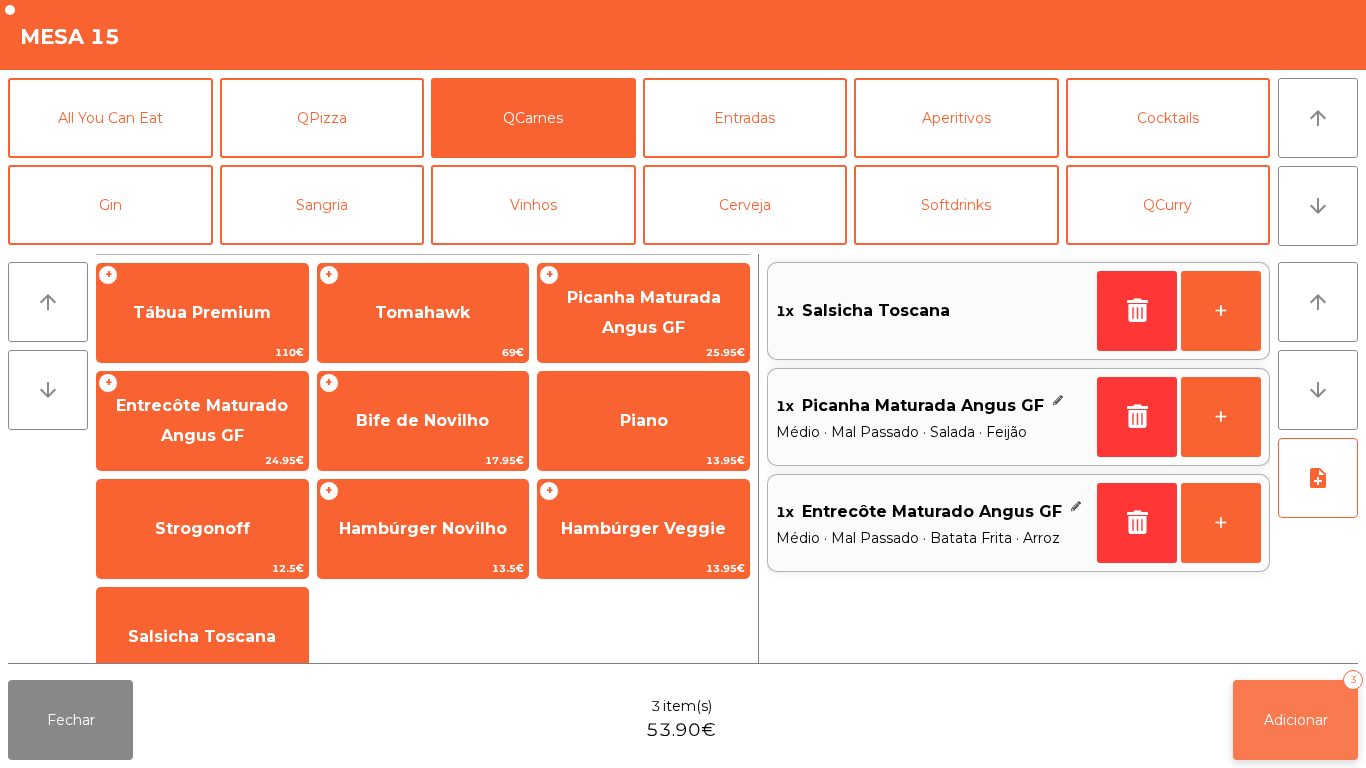 click on "Adicionar   3" 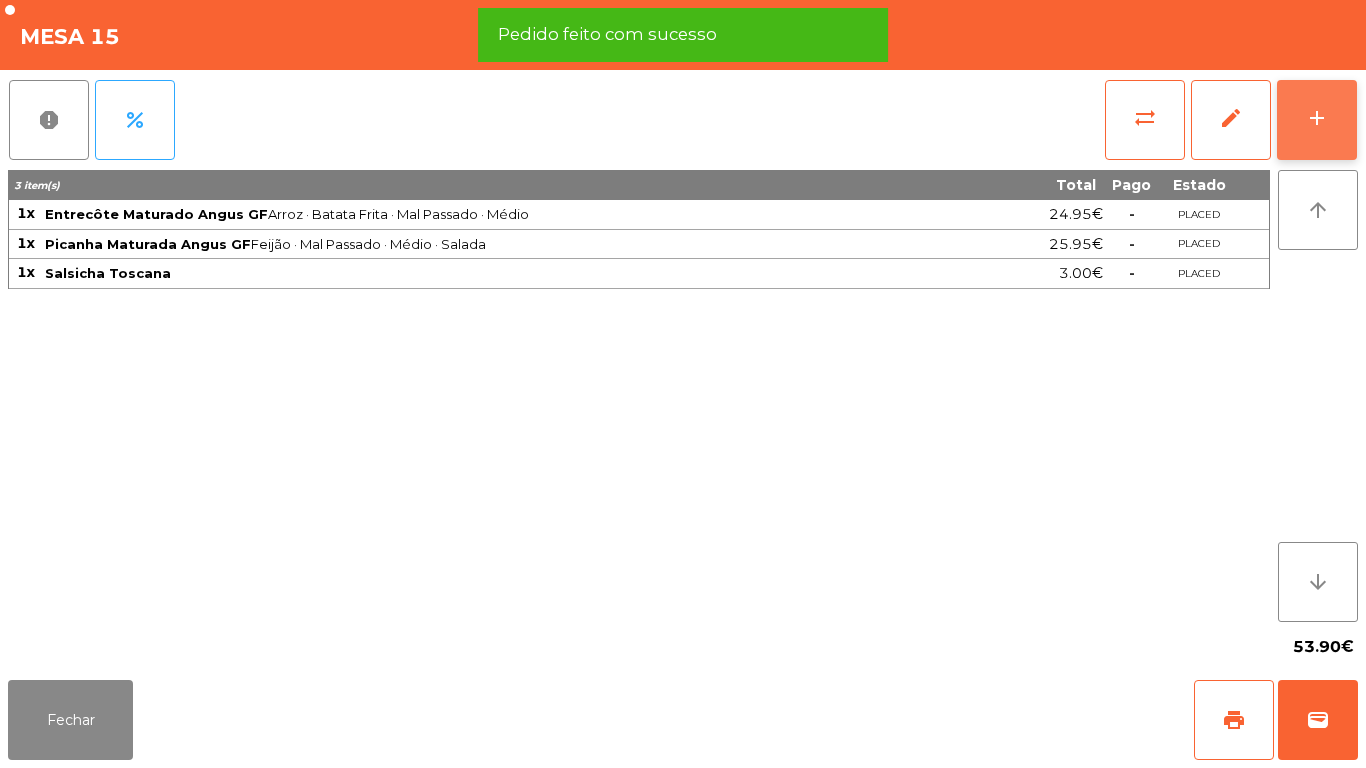 click on "add" 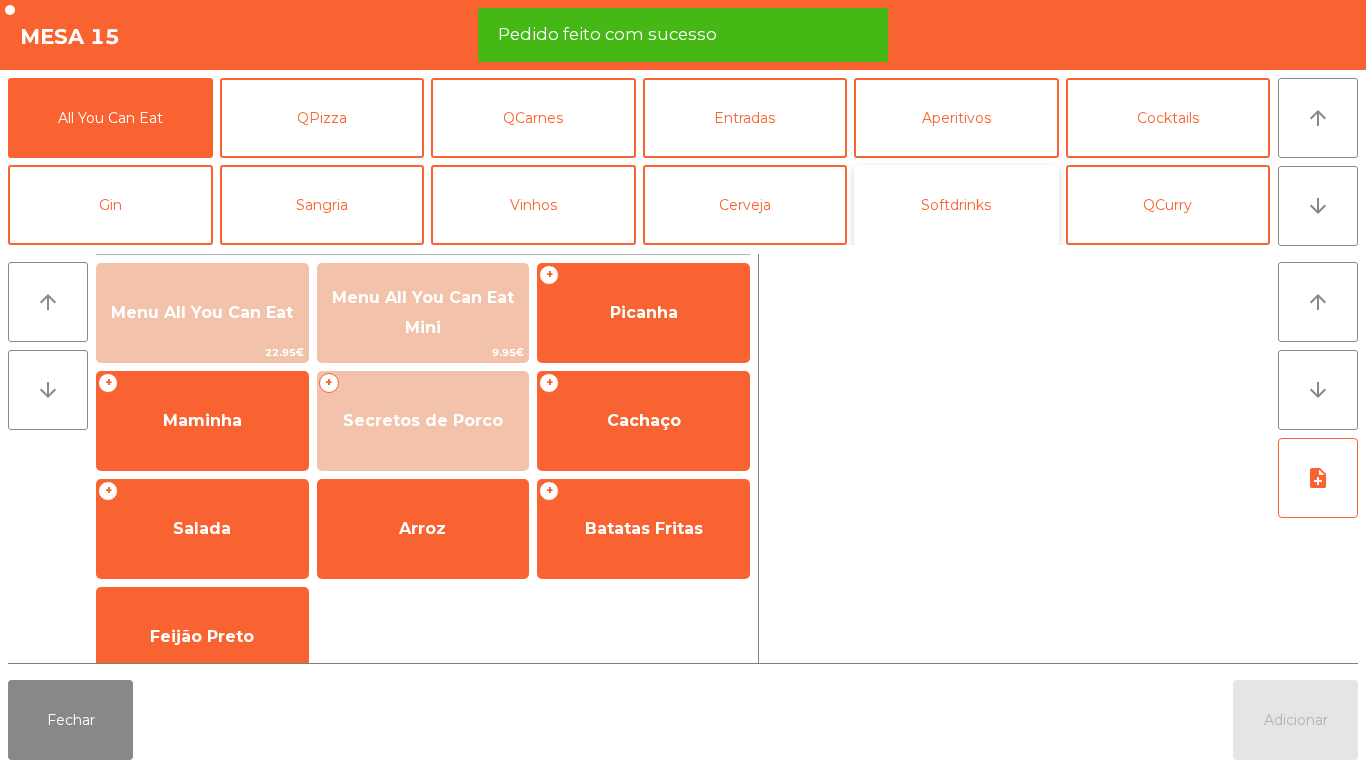click on "Softdrinks" 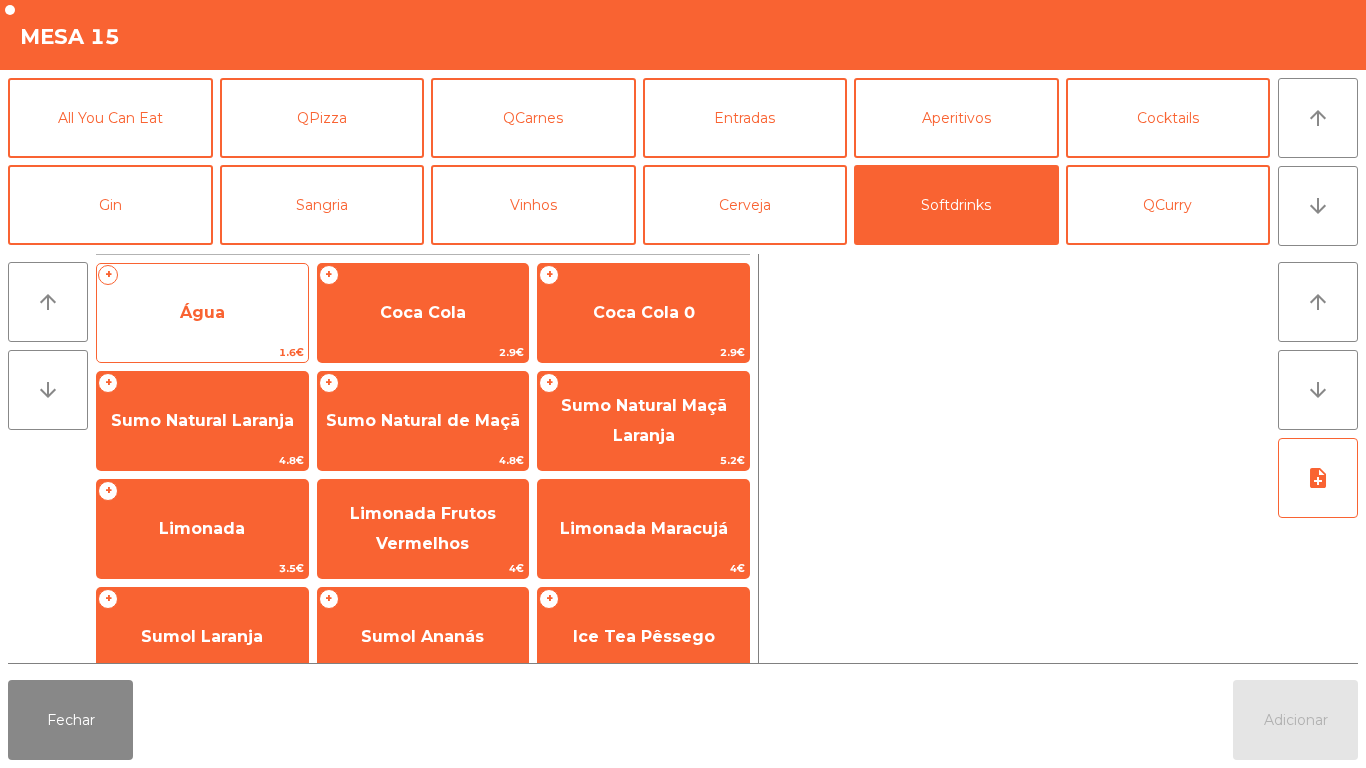 click on "+   Água   1.6€" 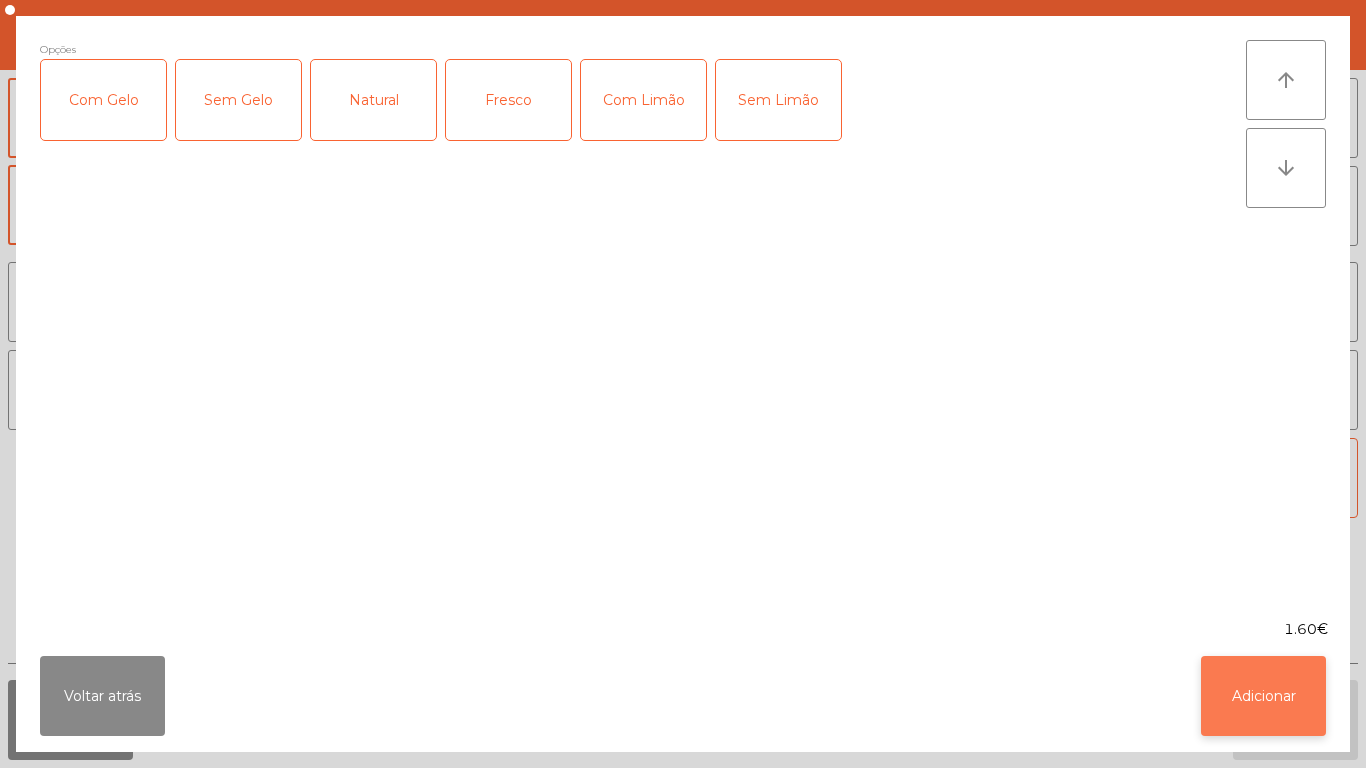 click on "Adicionar" 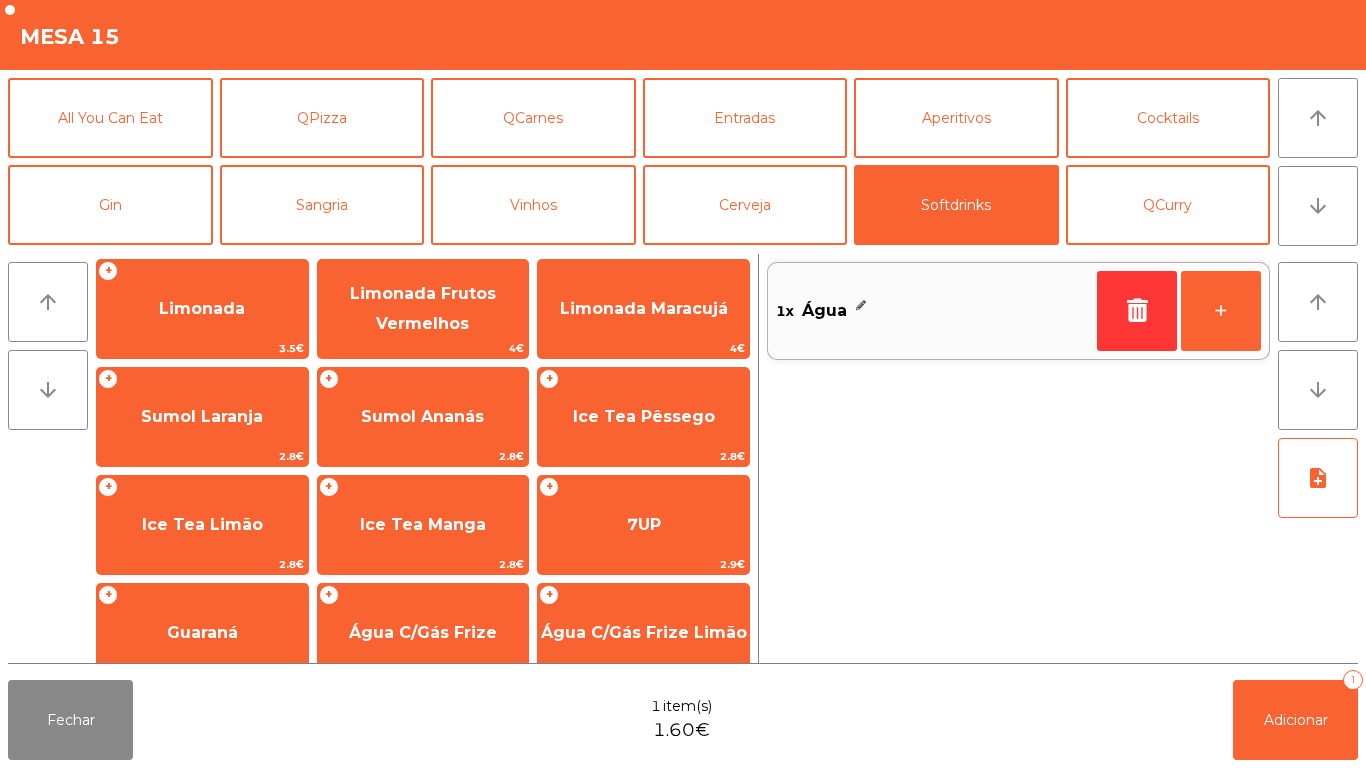 scroll, scrollTop: 356, scrollLeft: 0, axis: vertical 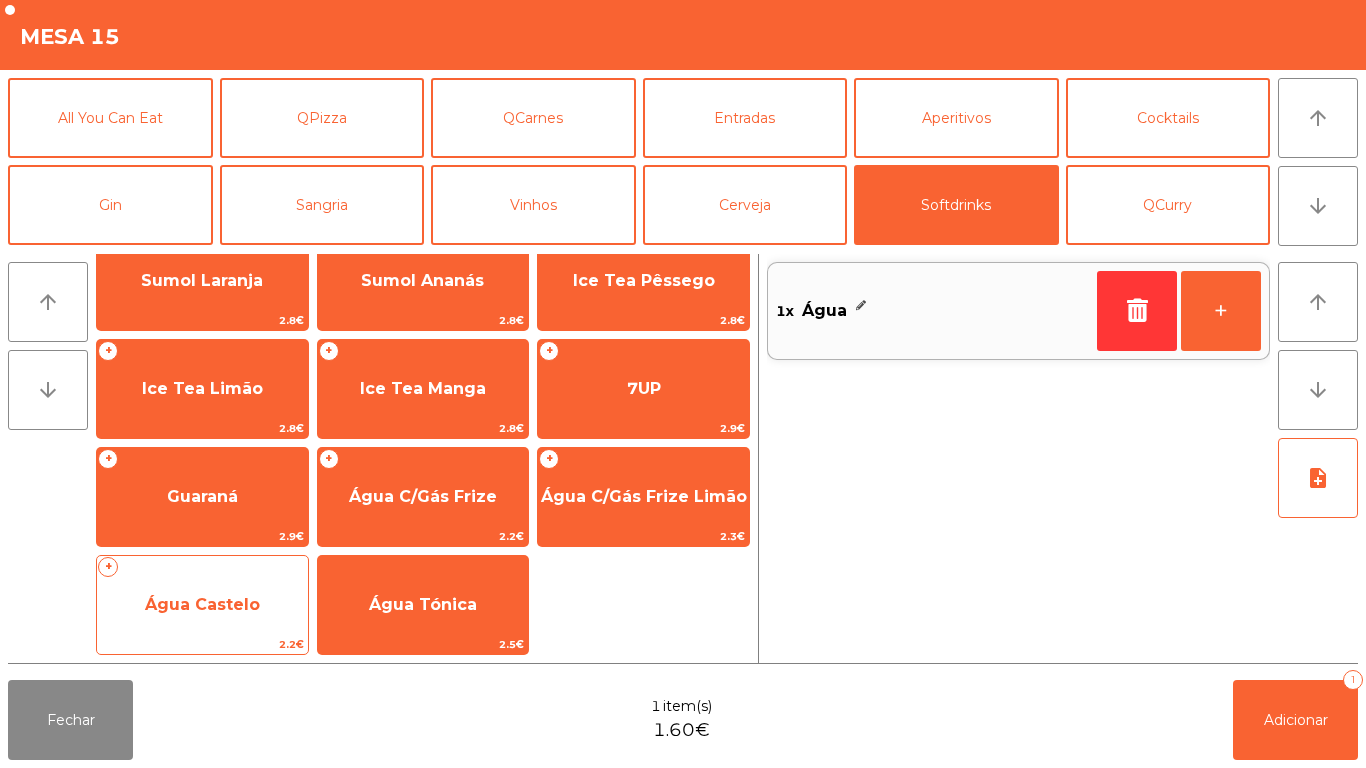 click on "Água Castelo" 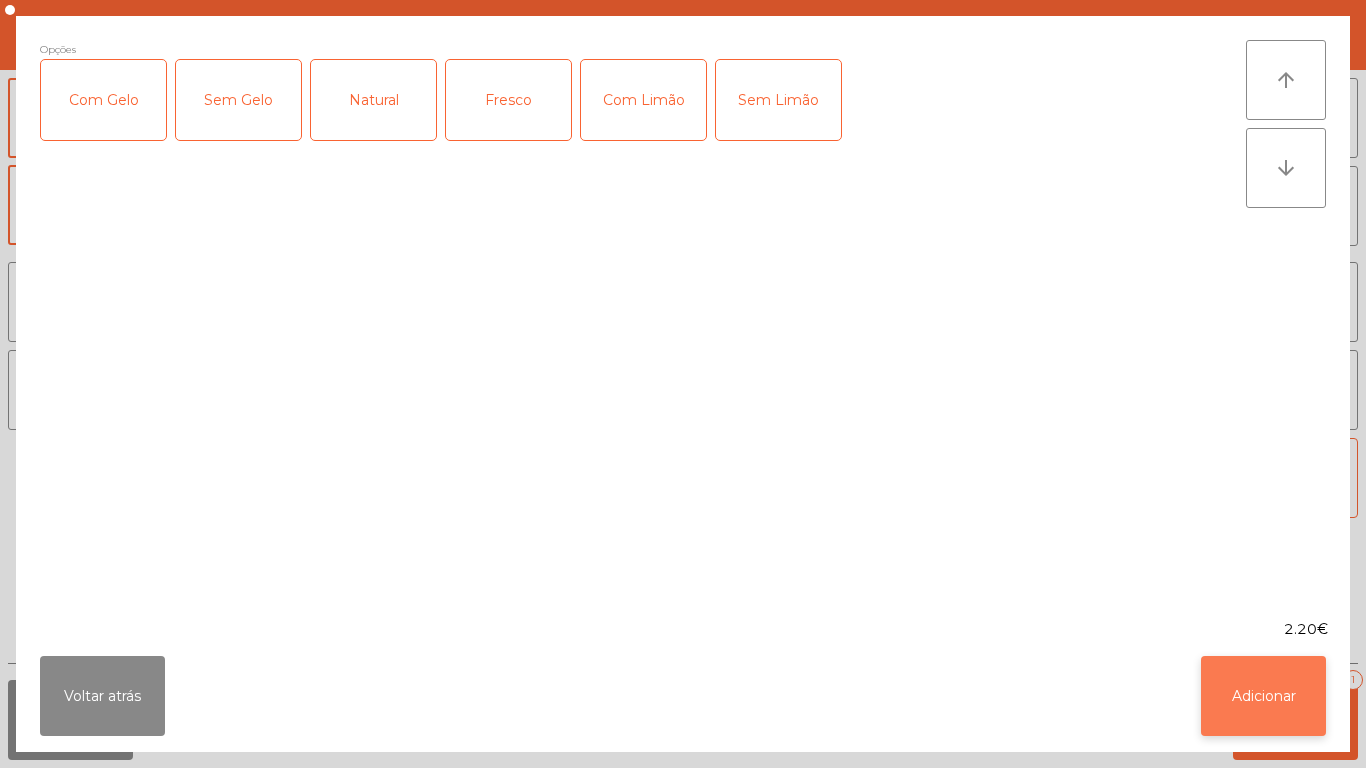 click on "Adicionar" 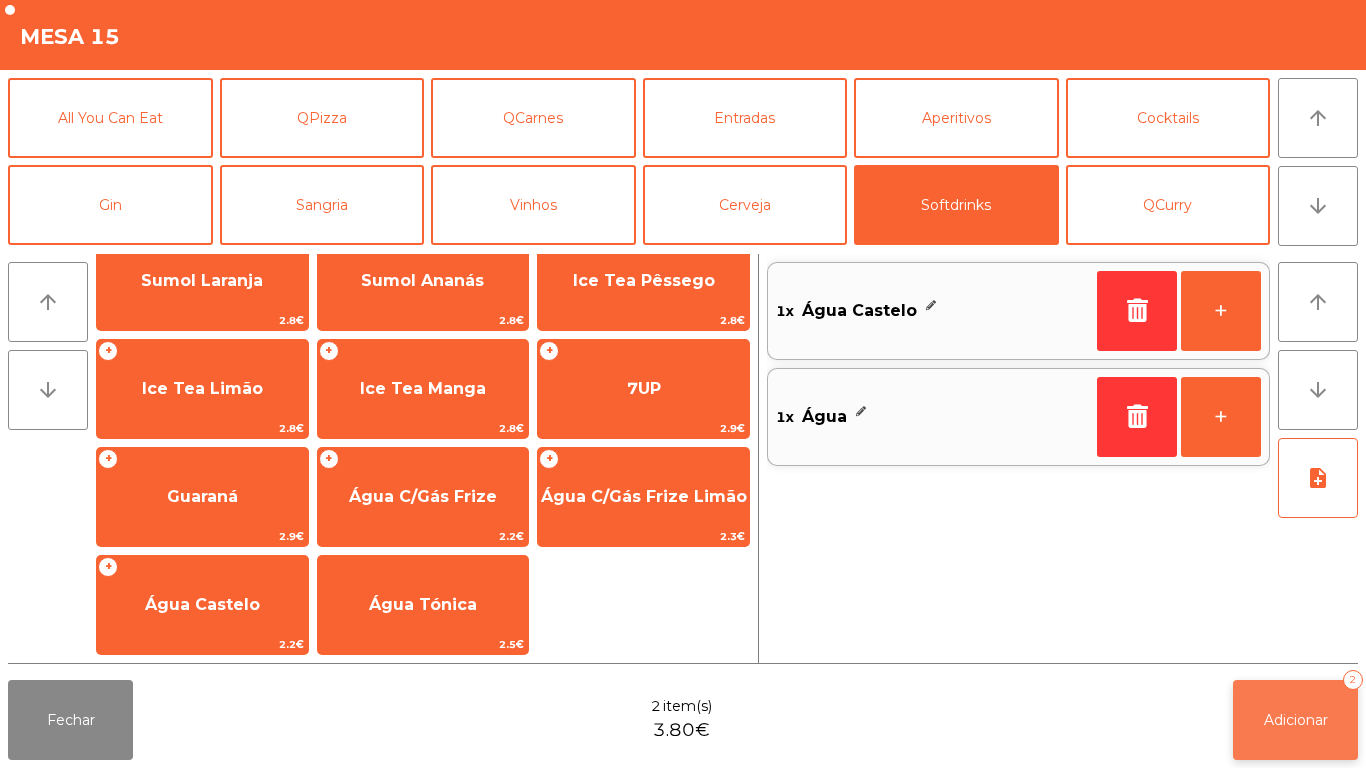 click on "Adicionar   2" 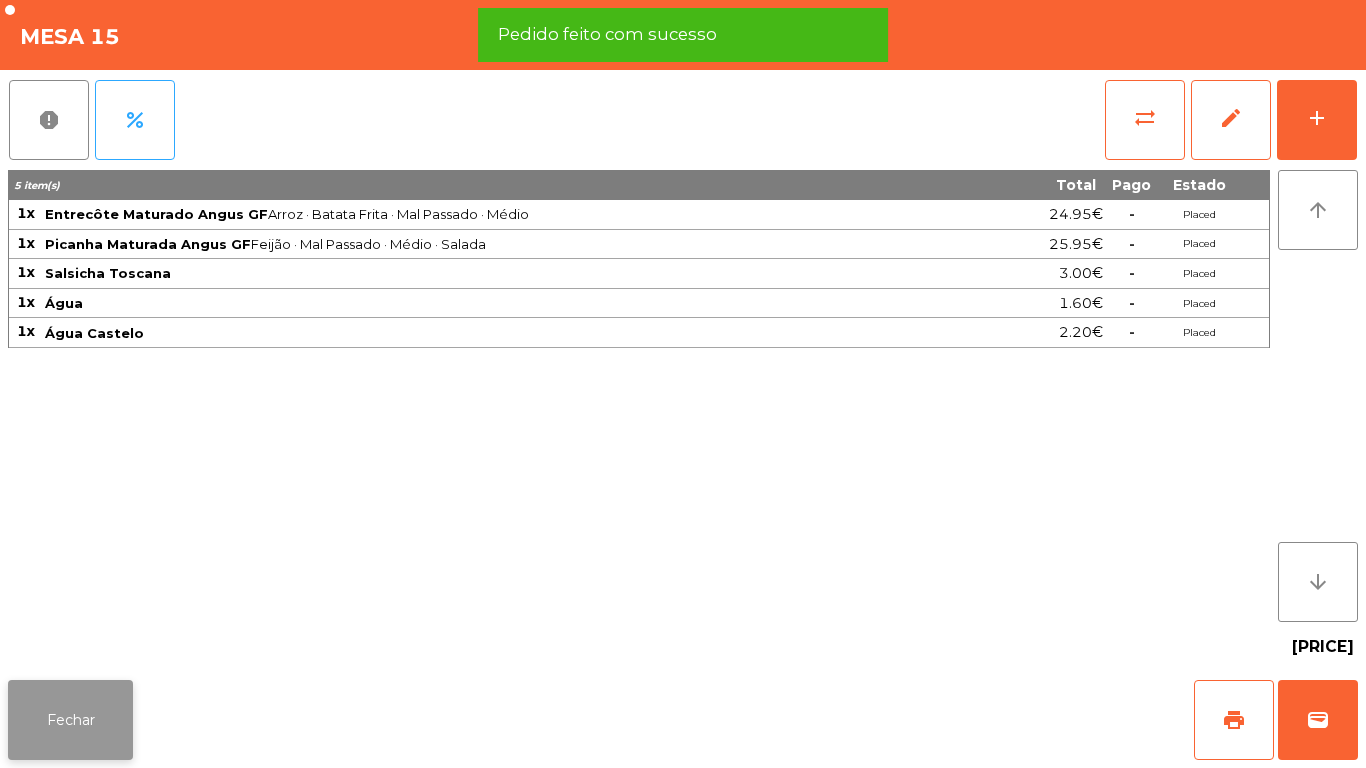 click on "Fechar" 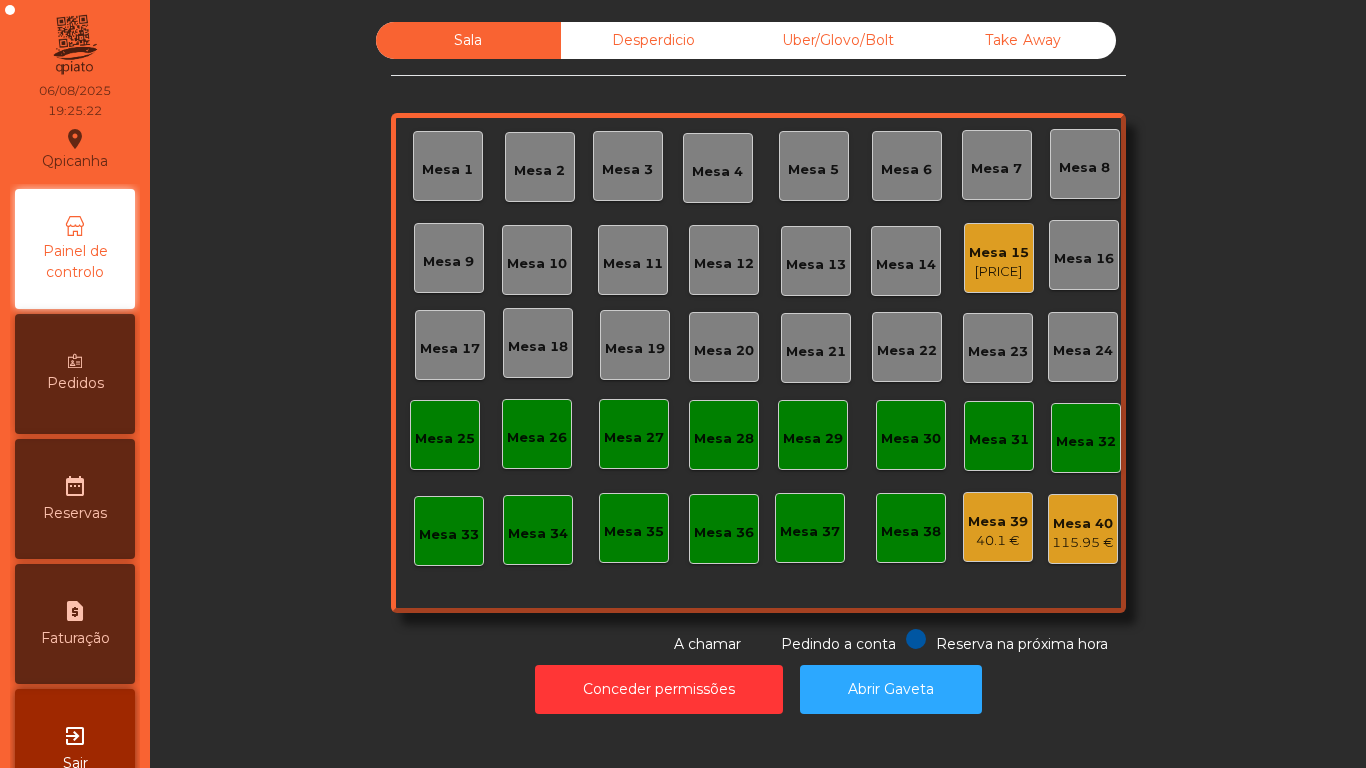 click on "Mesa 15" 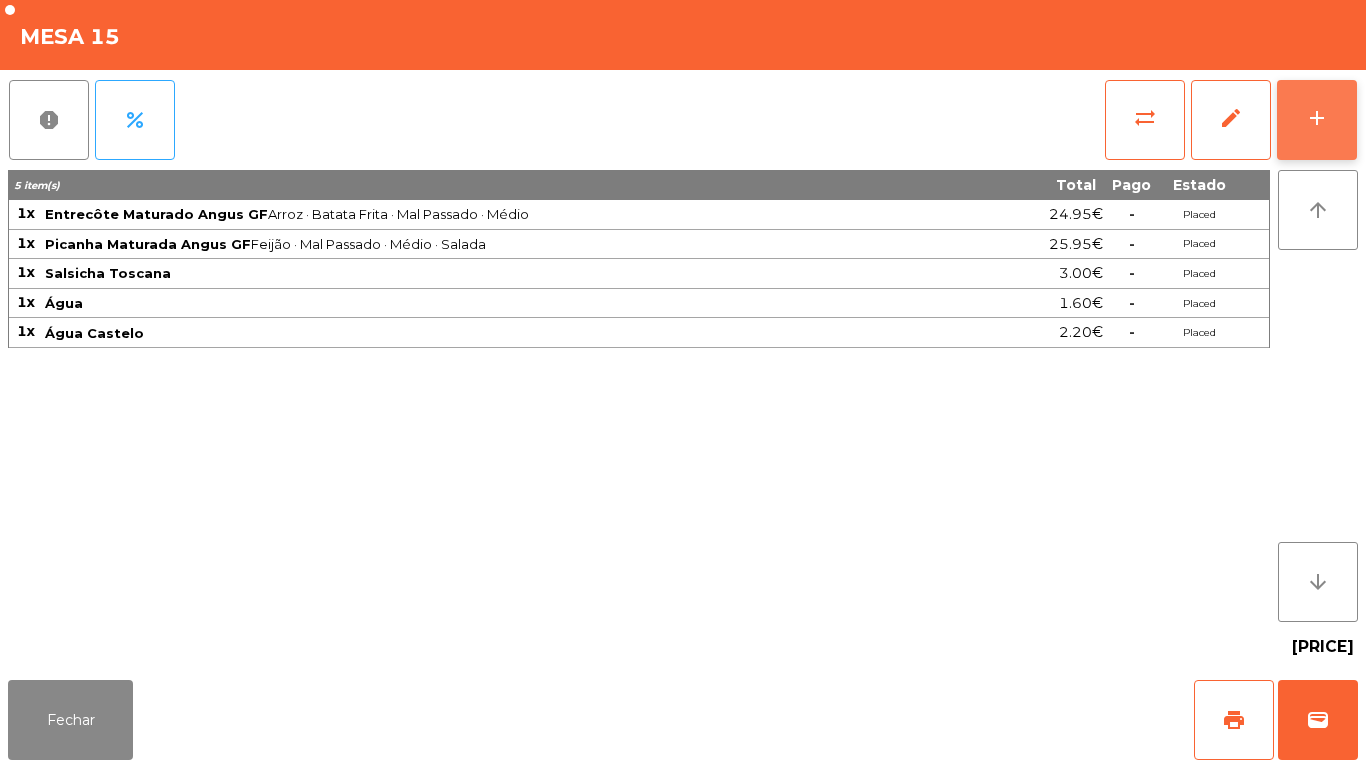 click on "add" 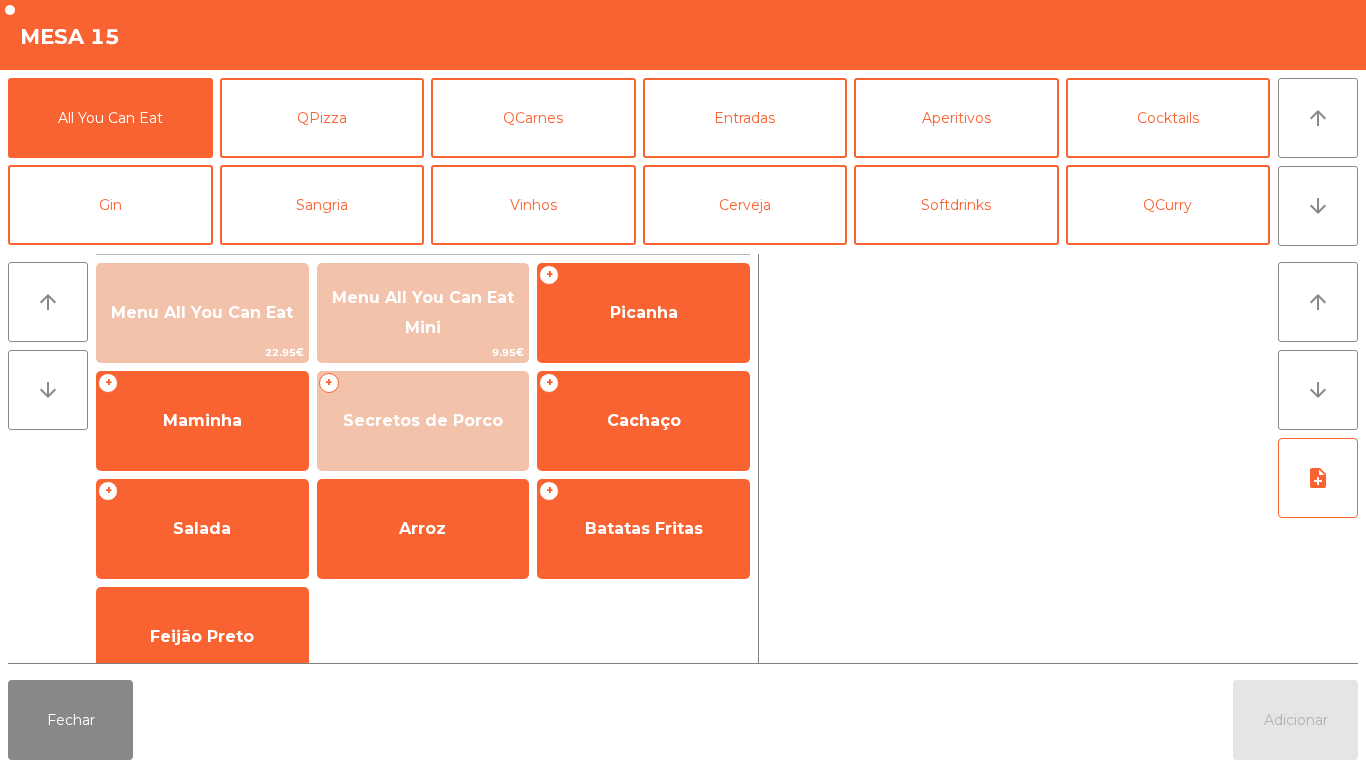 scroll, scrollTop: 40, scrollLeft: 0, axis: vertical 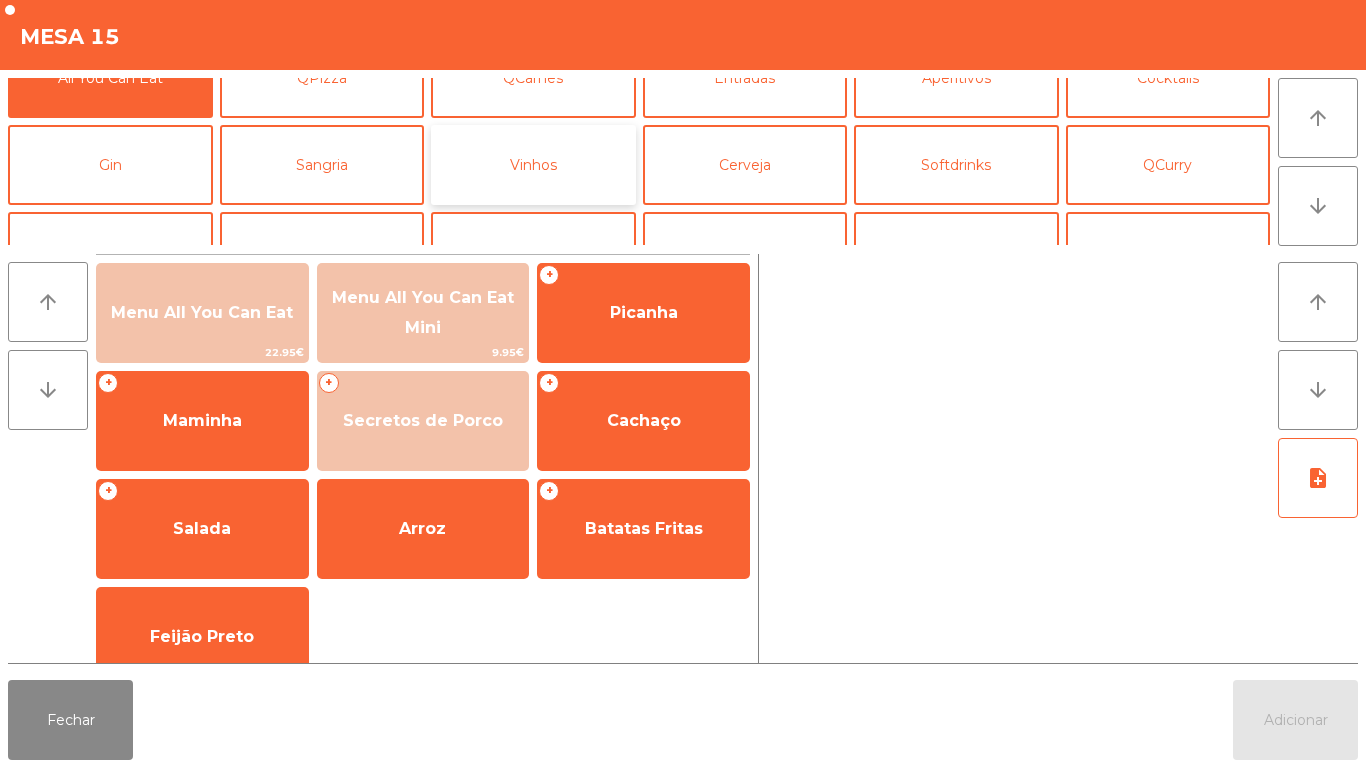 click on "Vinhos" 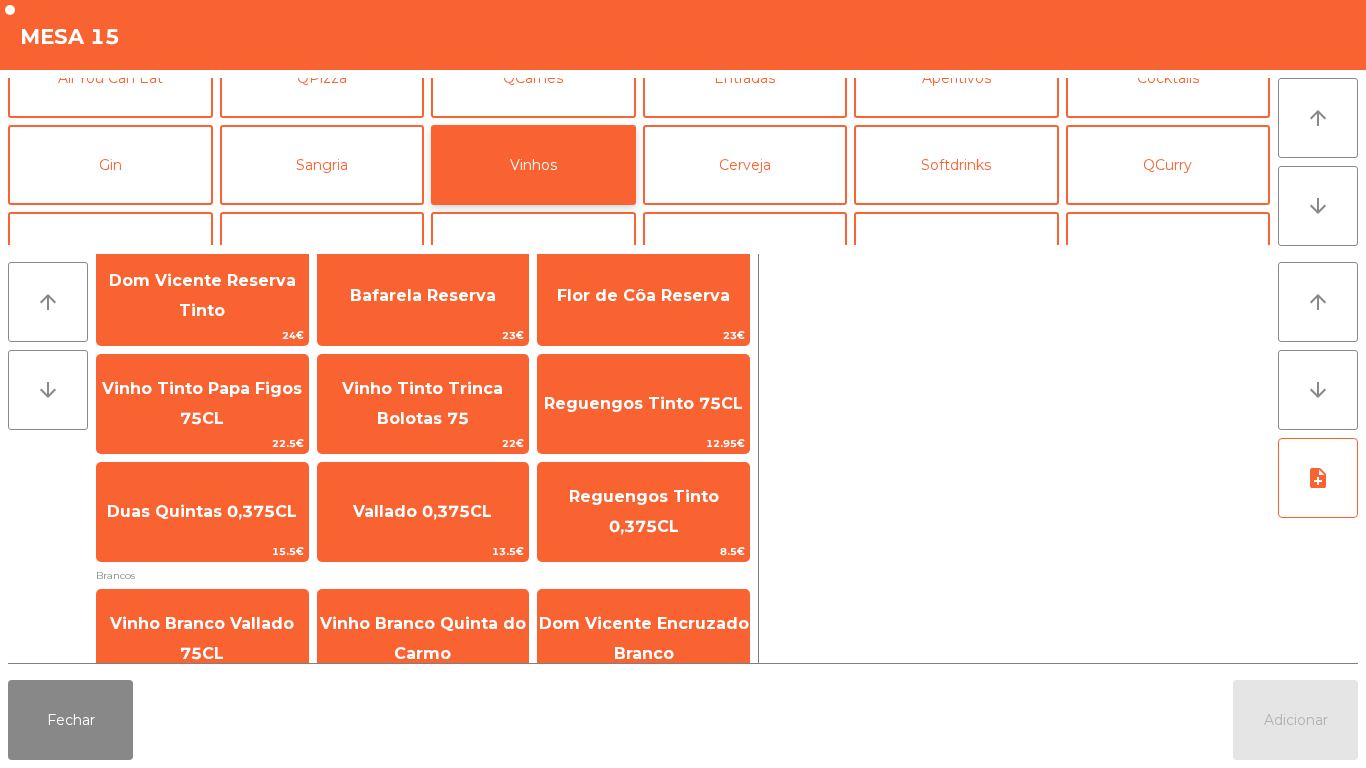 scroll, scrollTop: 0, scrollLeft: 0, axis: both 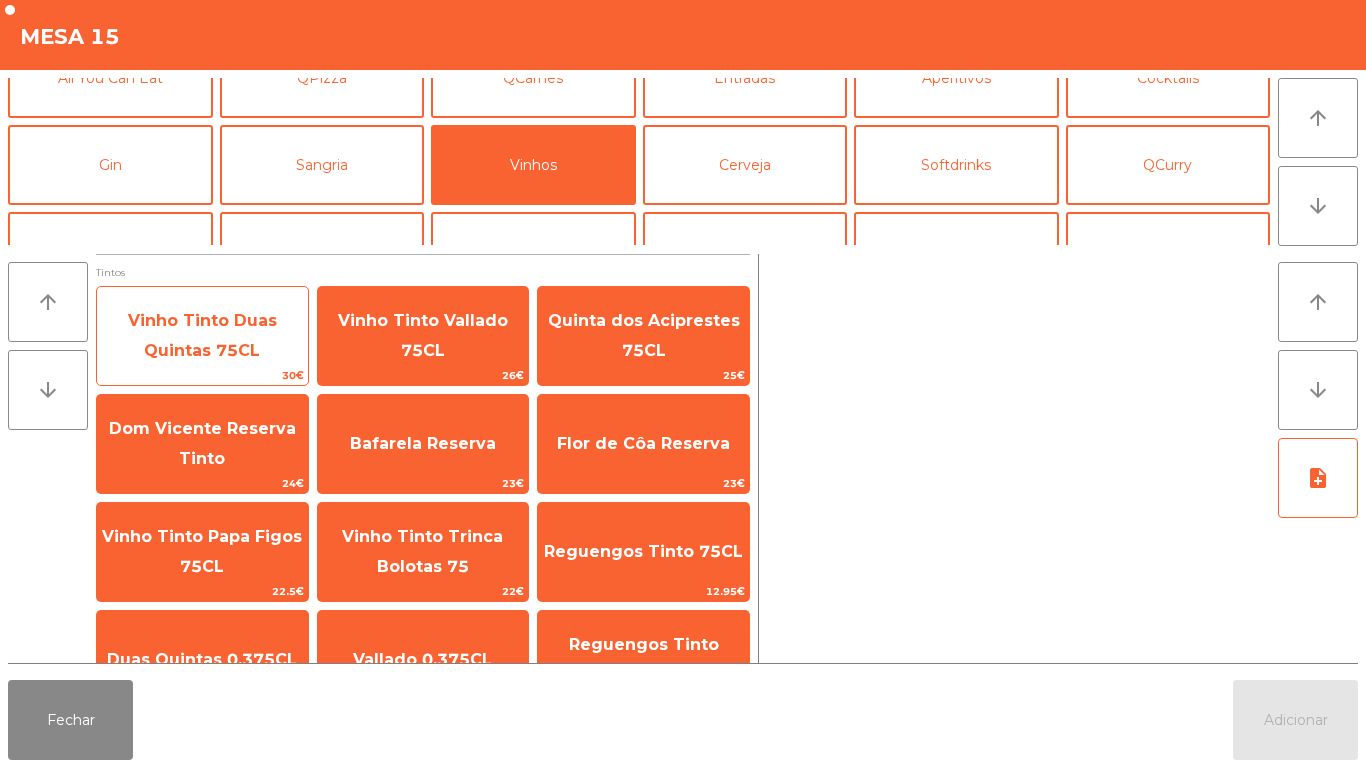 click on "Vinho Tinto Duas Quintas 75CL" 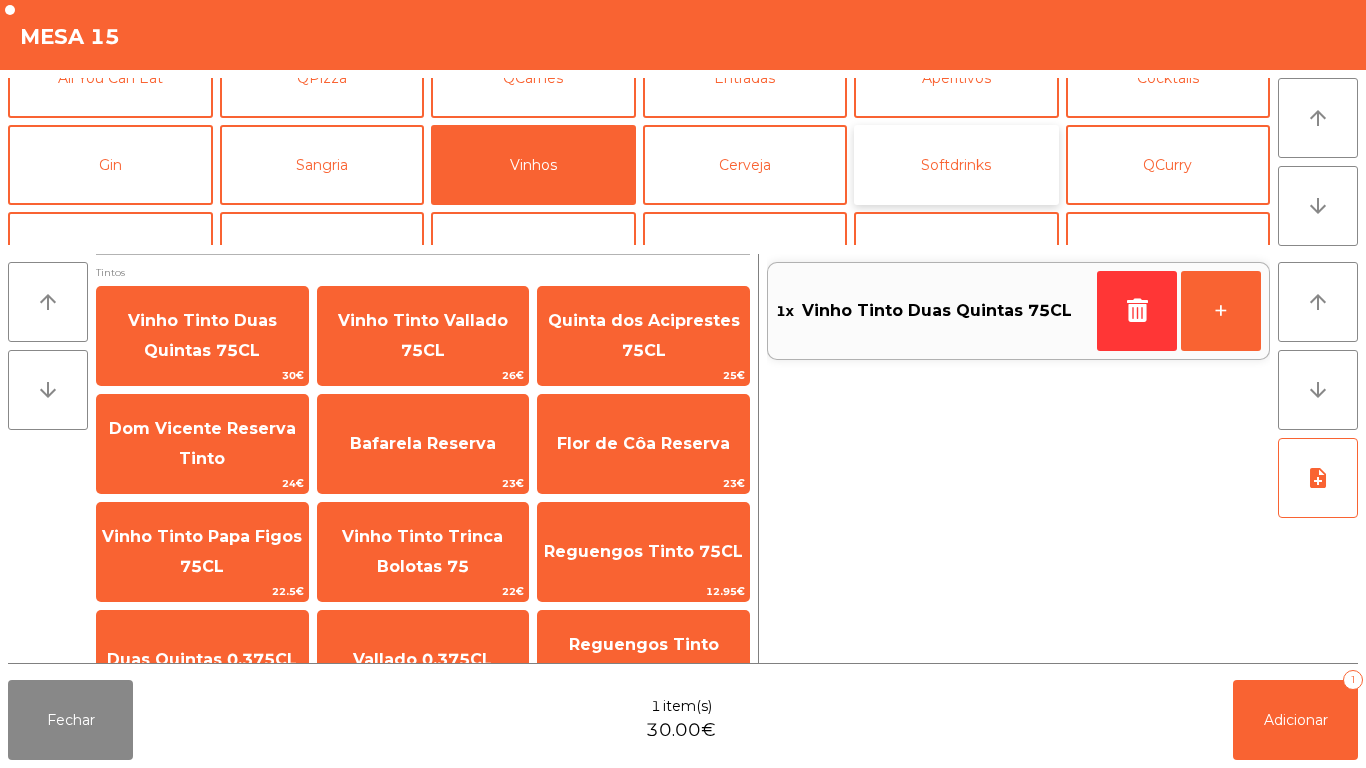 click on "Softdrinks" 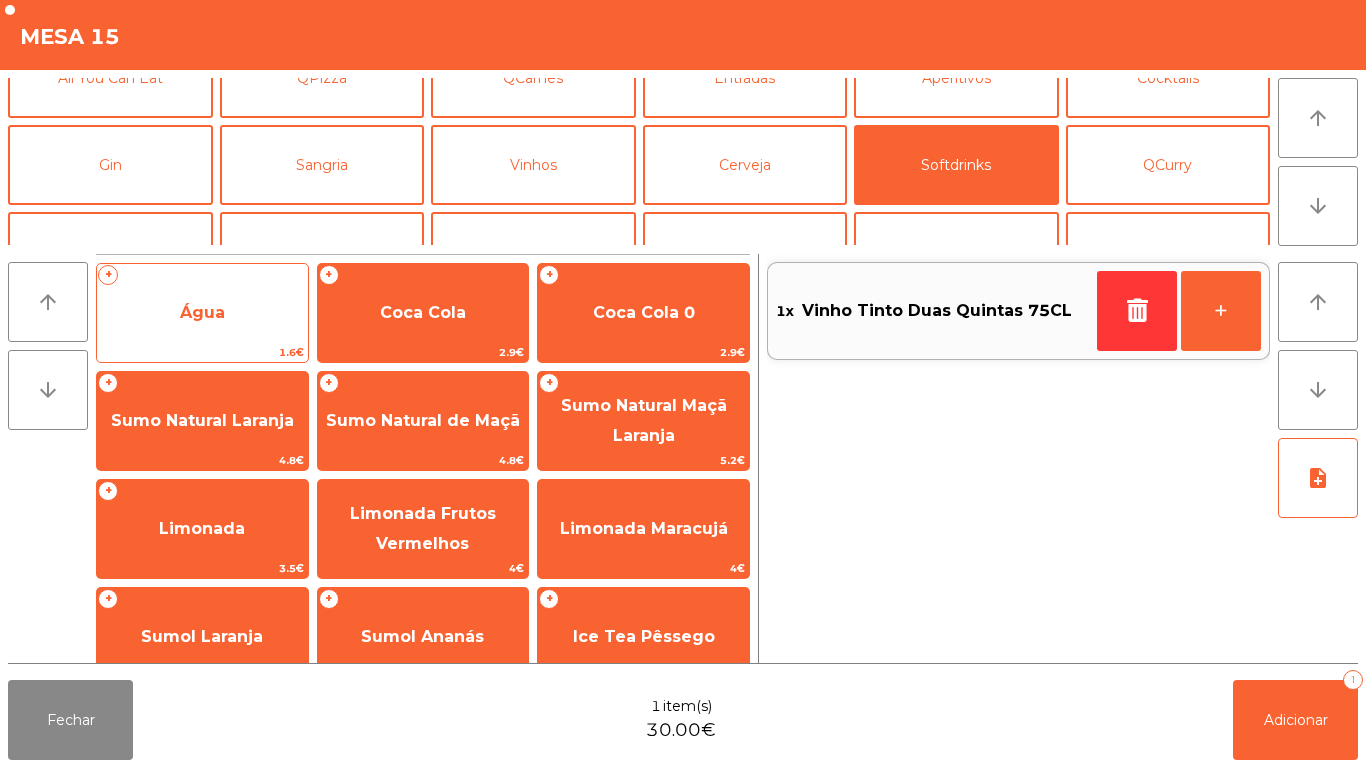 click on "Água" 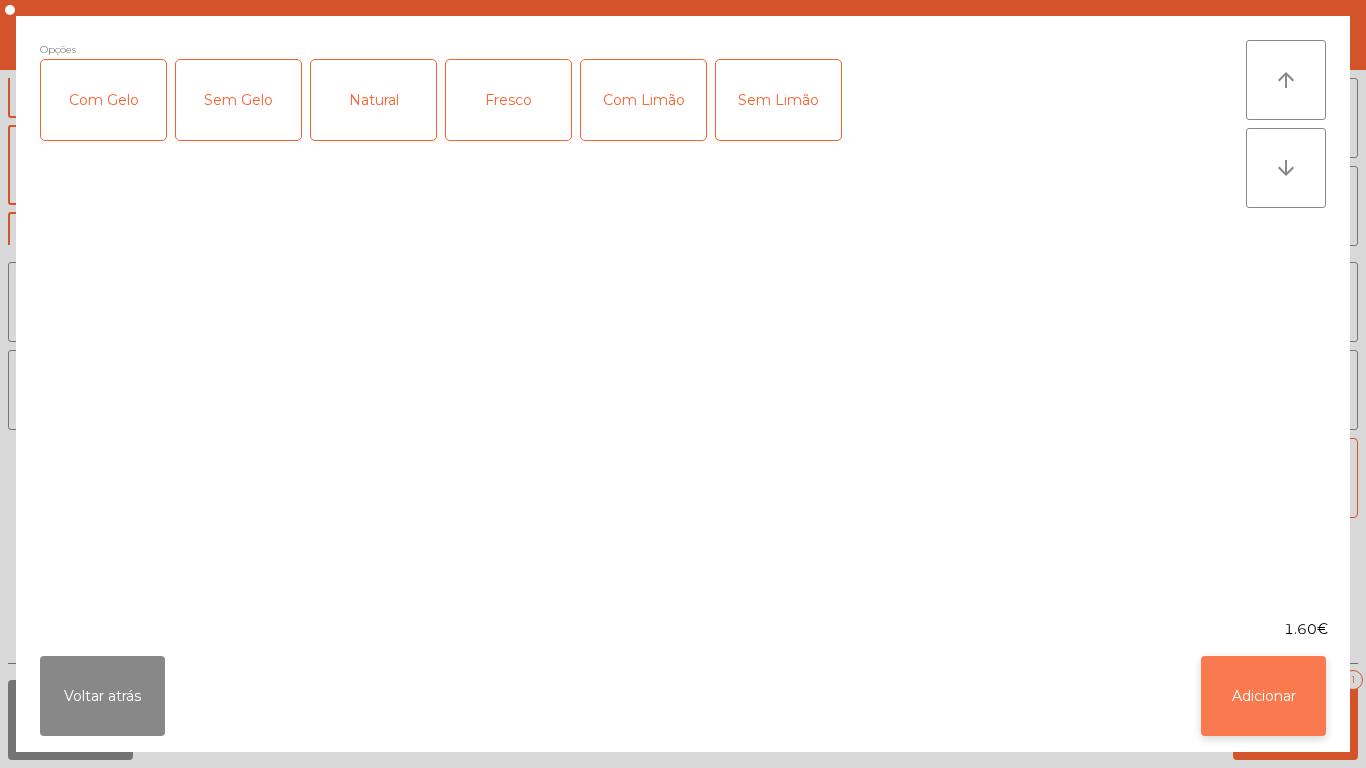 click on "Adicionar" 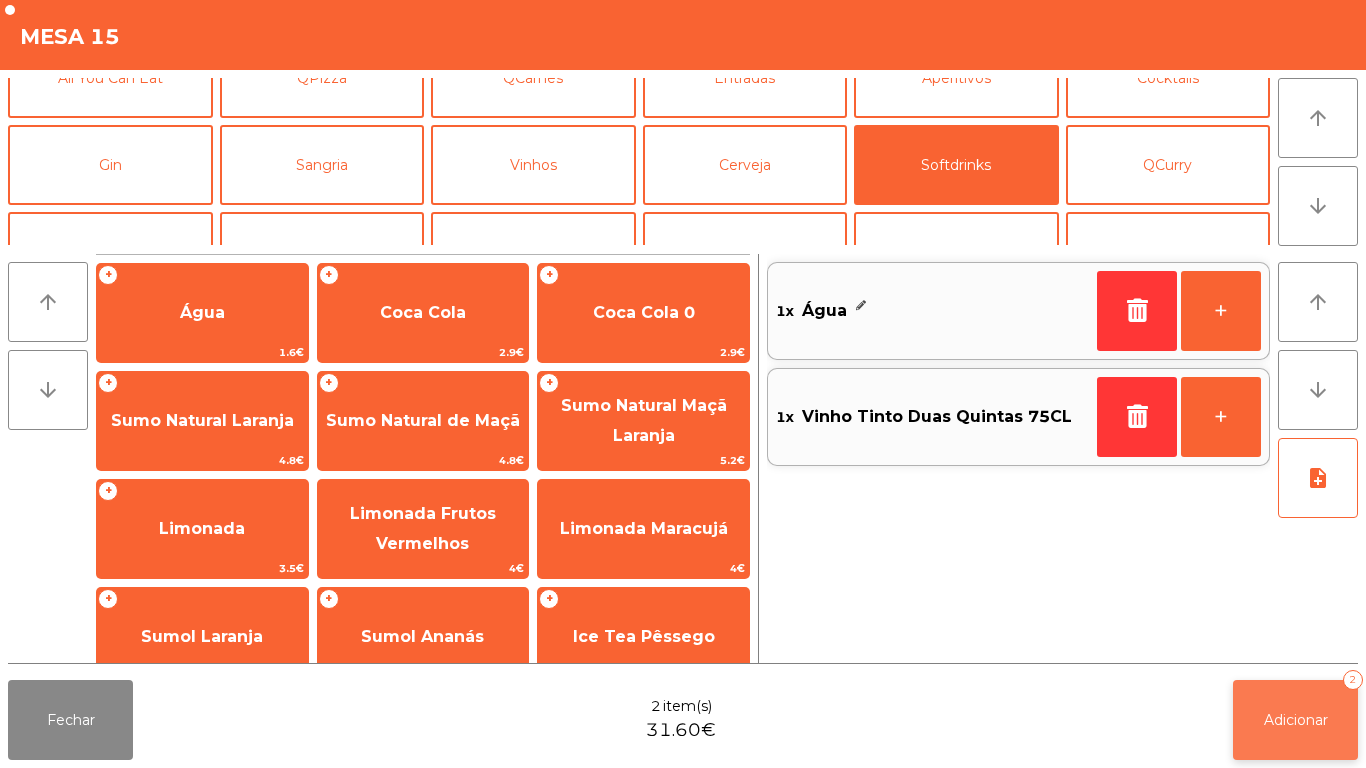click on "Adicionar" 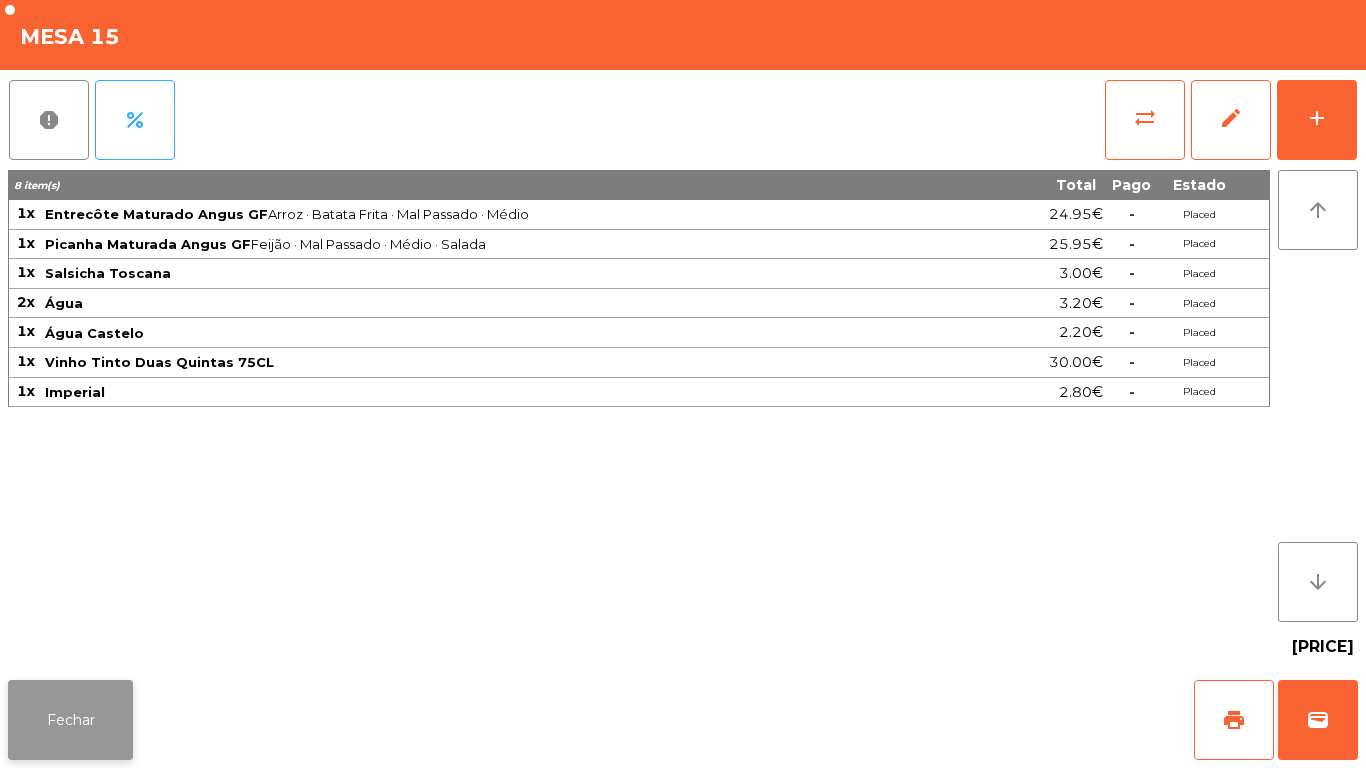 click on "Fechar" 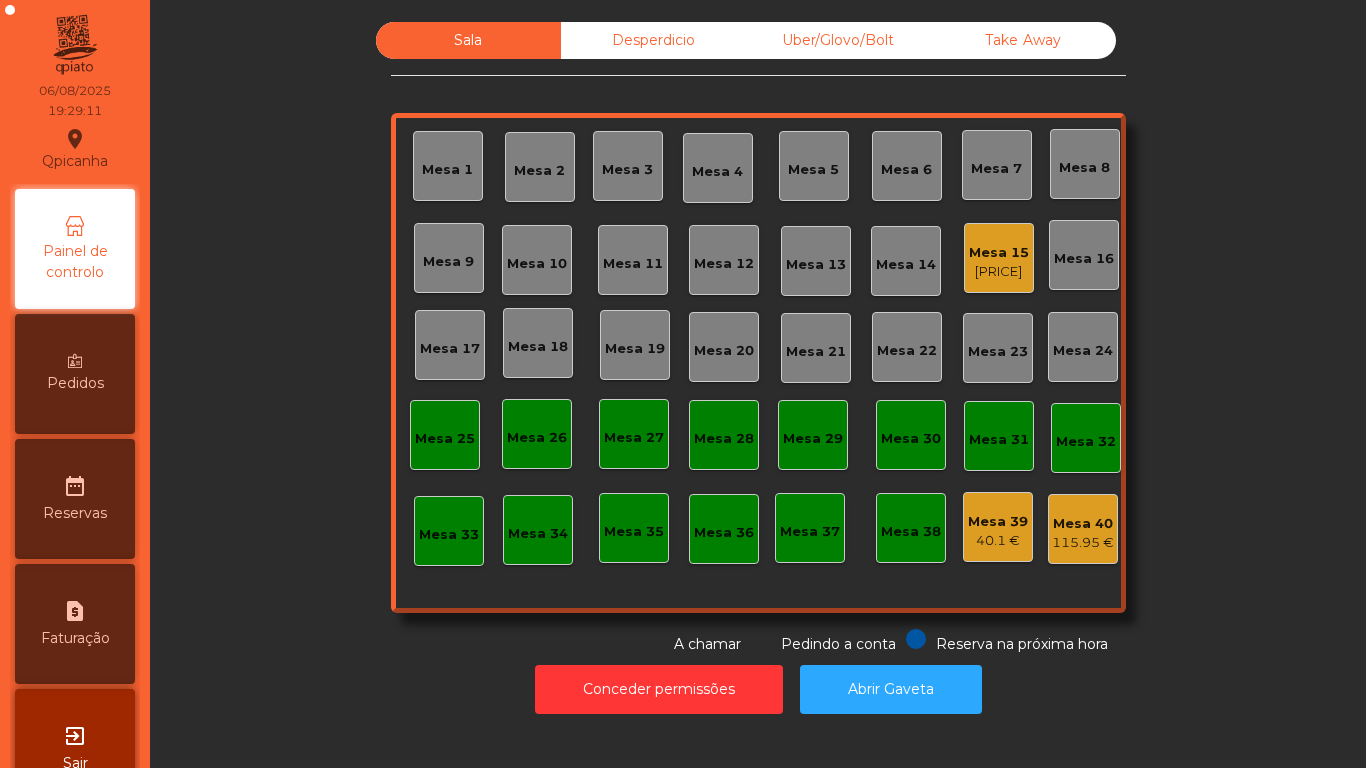 click on "Mesa 6" 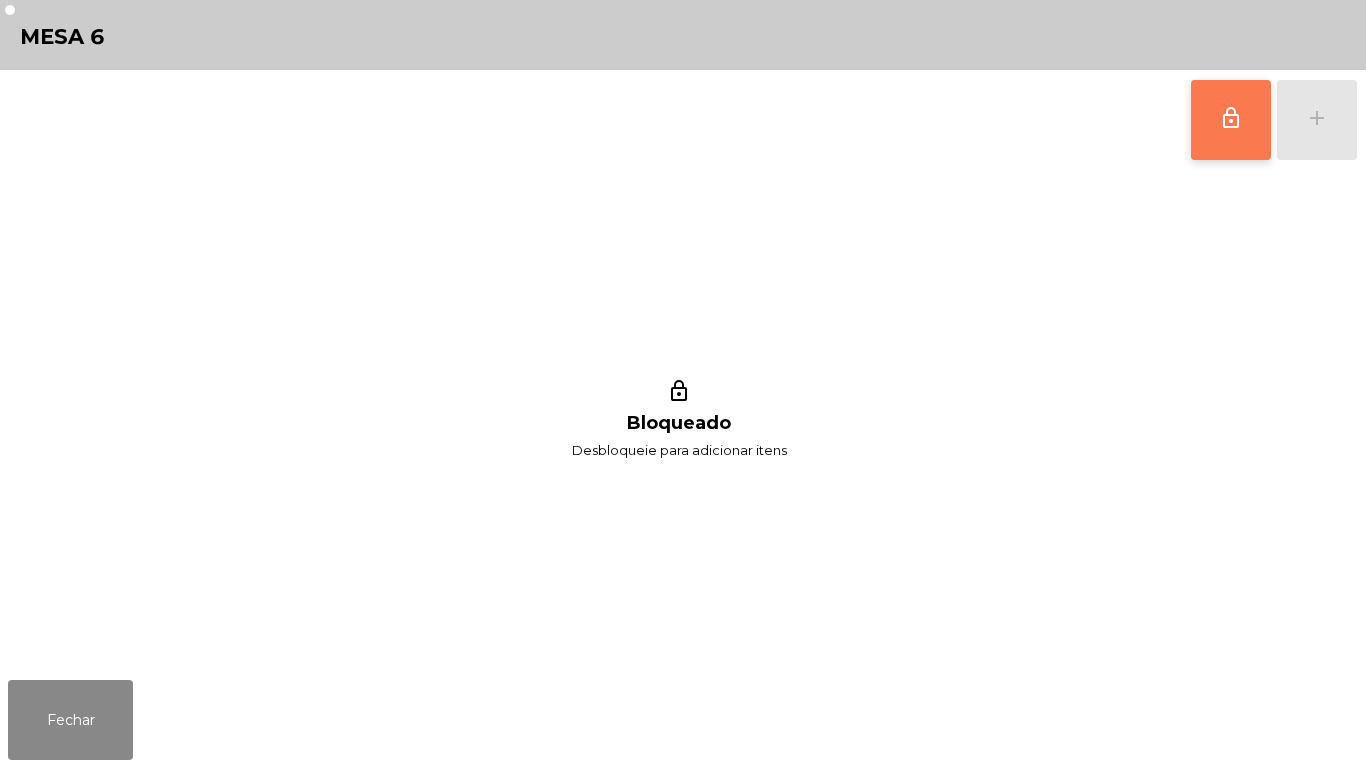 click on "lock_outline" 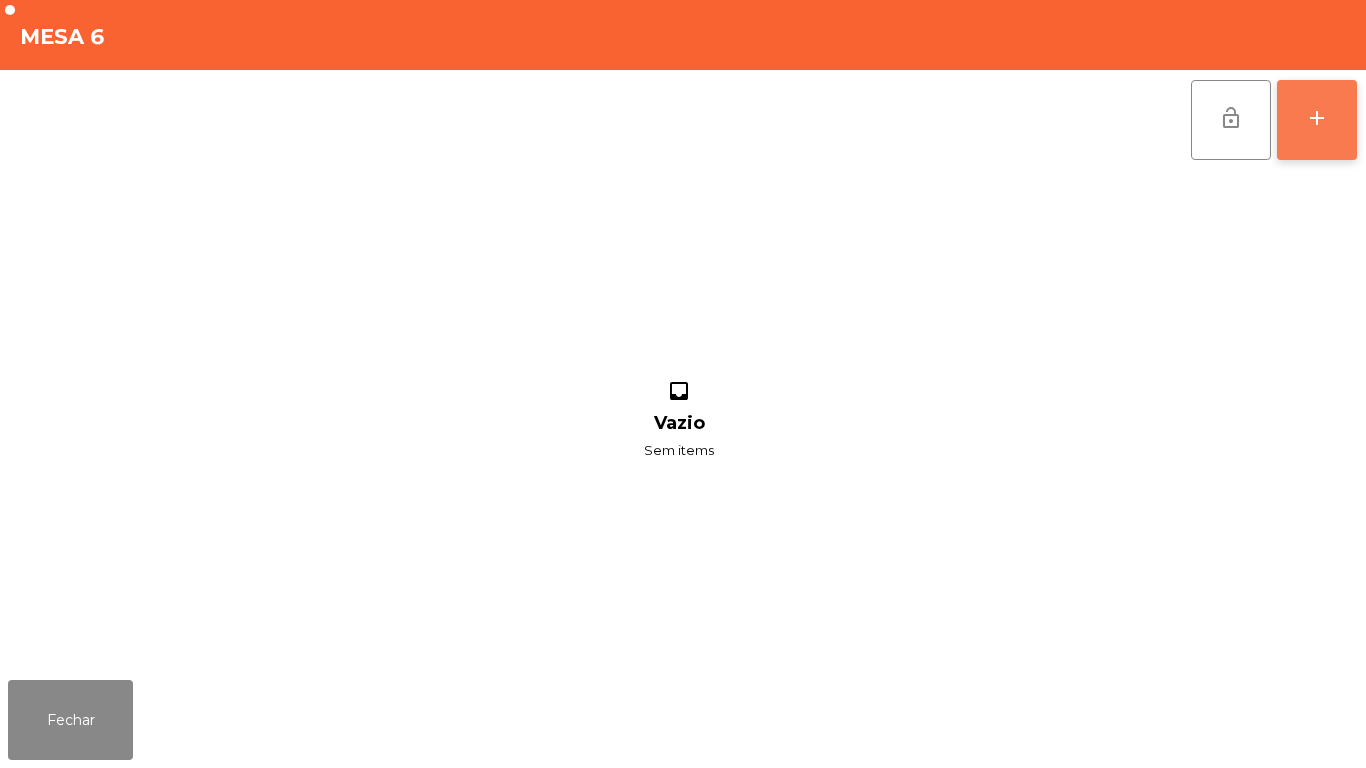click on "add" 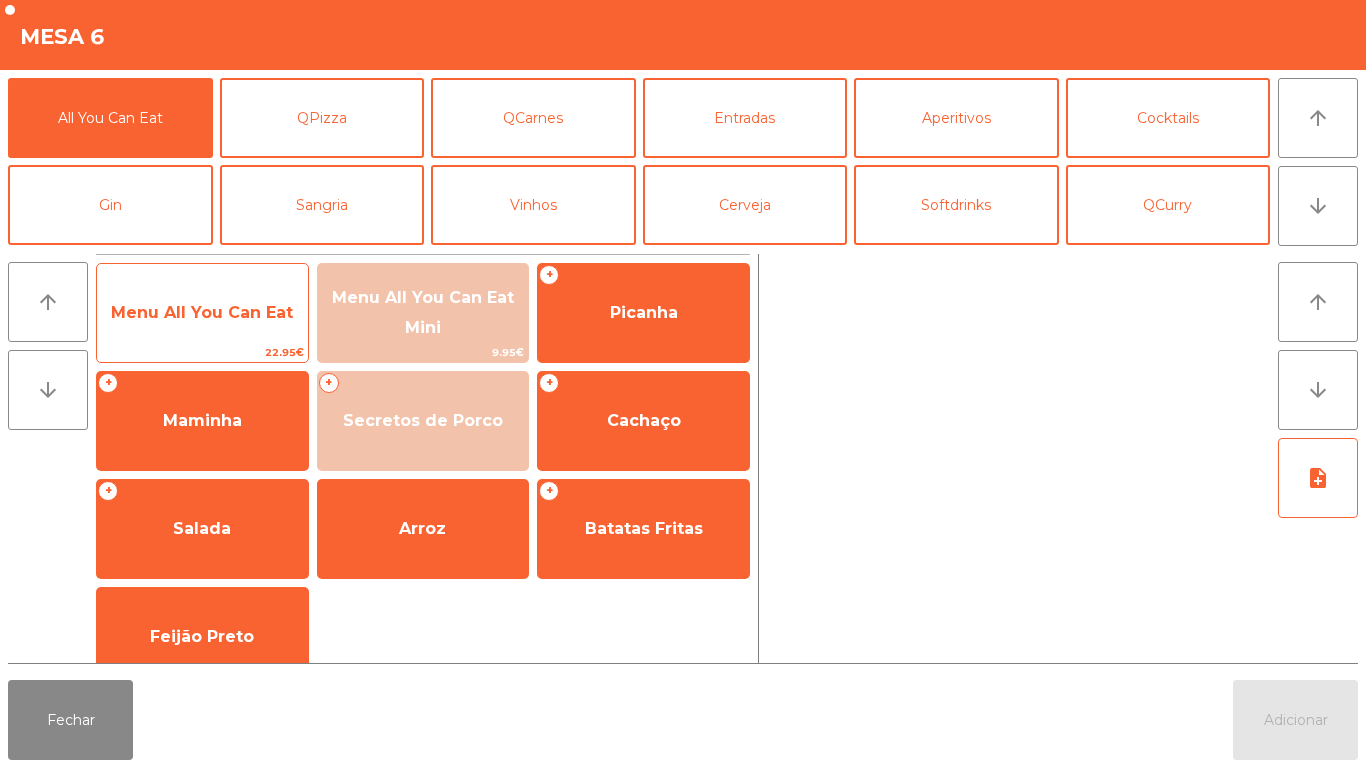 click on "Menu All You Can Eat" 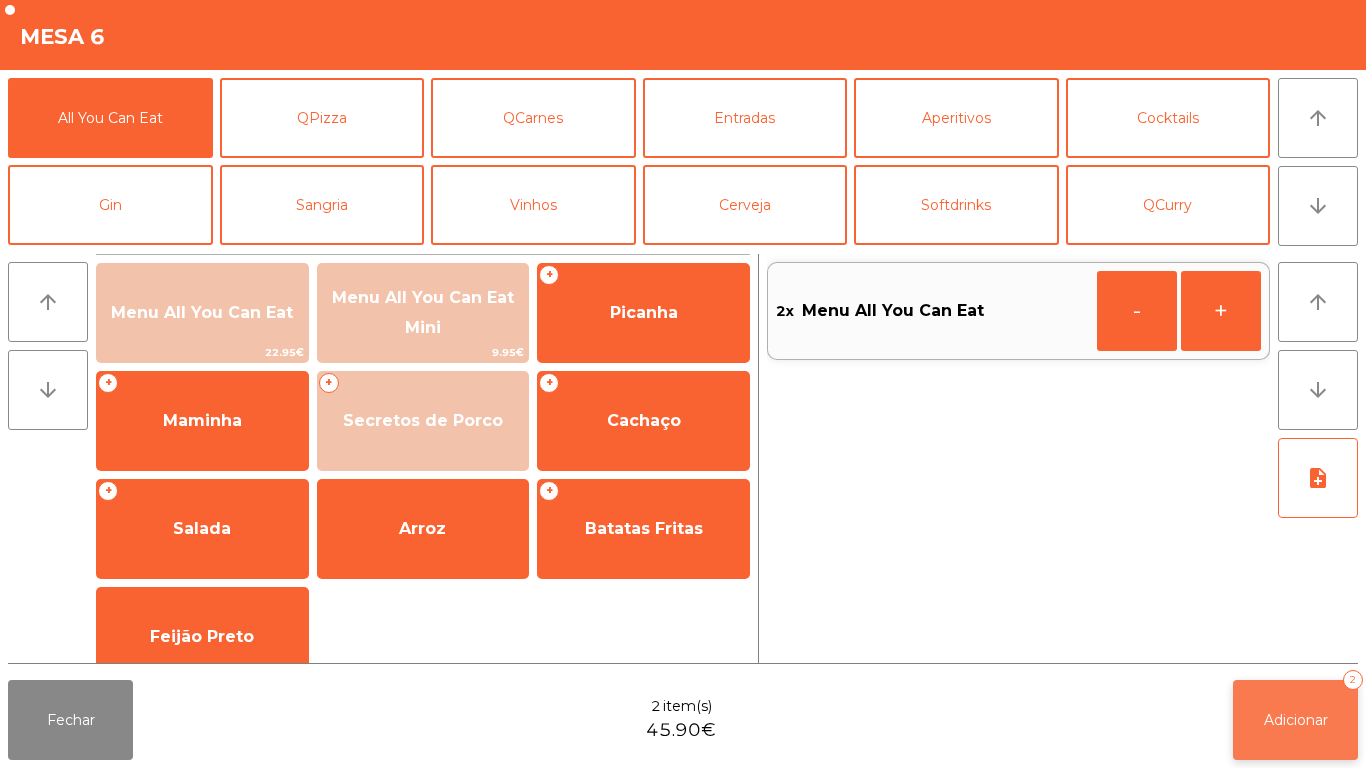click on "Adicionar" 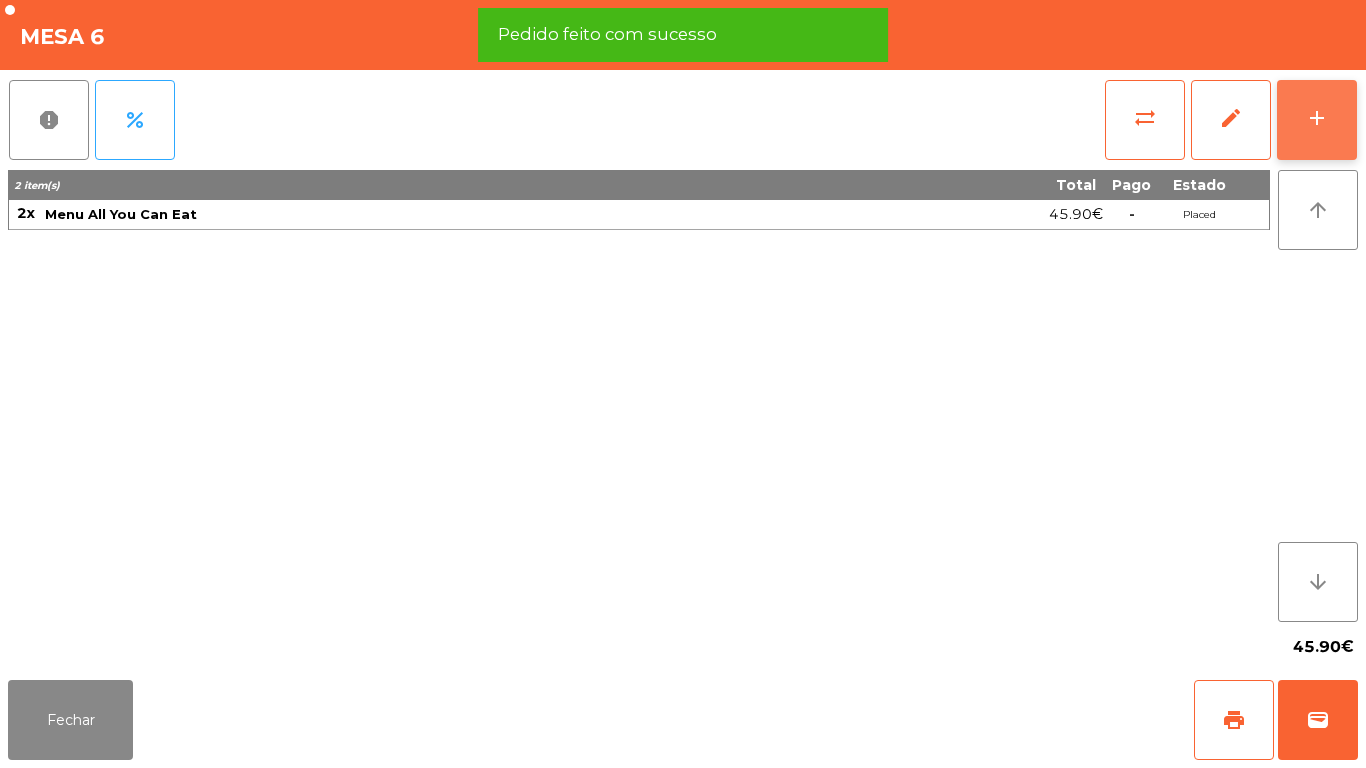 click on "add" 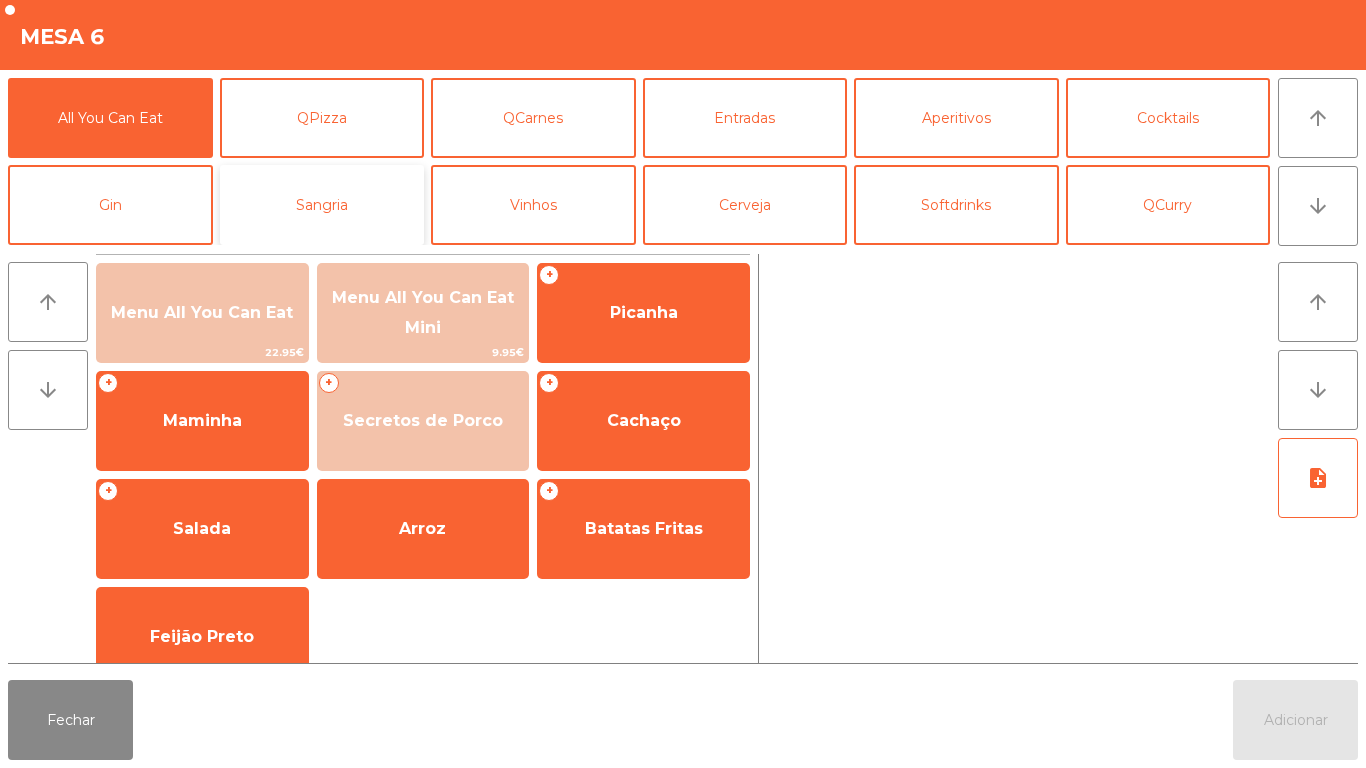 click on "Sangria" 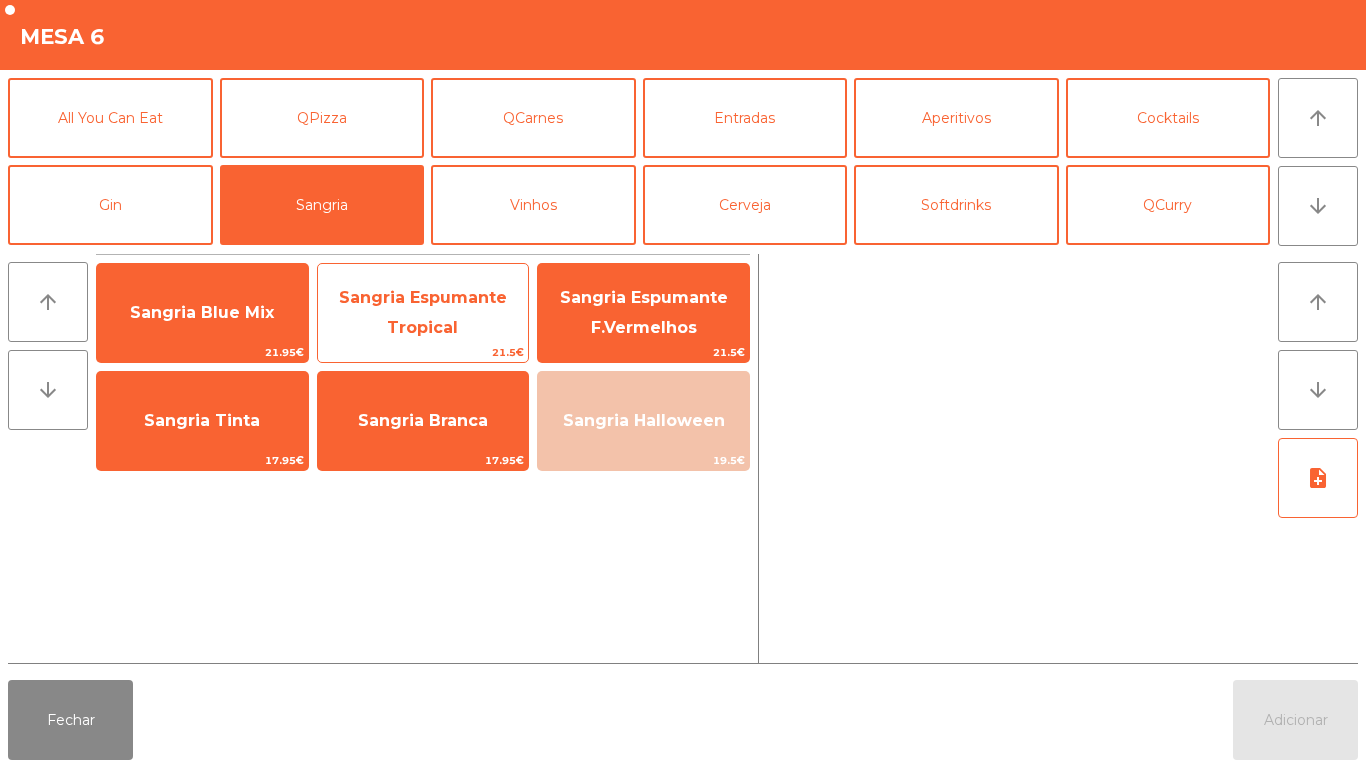 click on "Sangria Espumante Tropical" 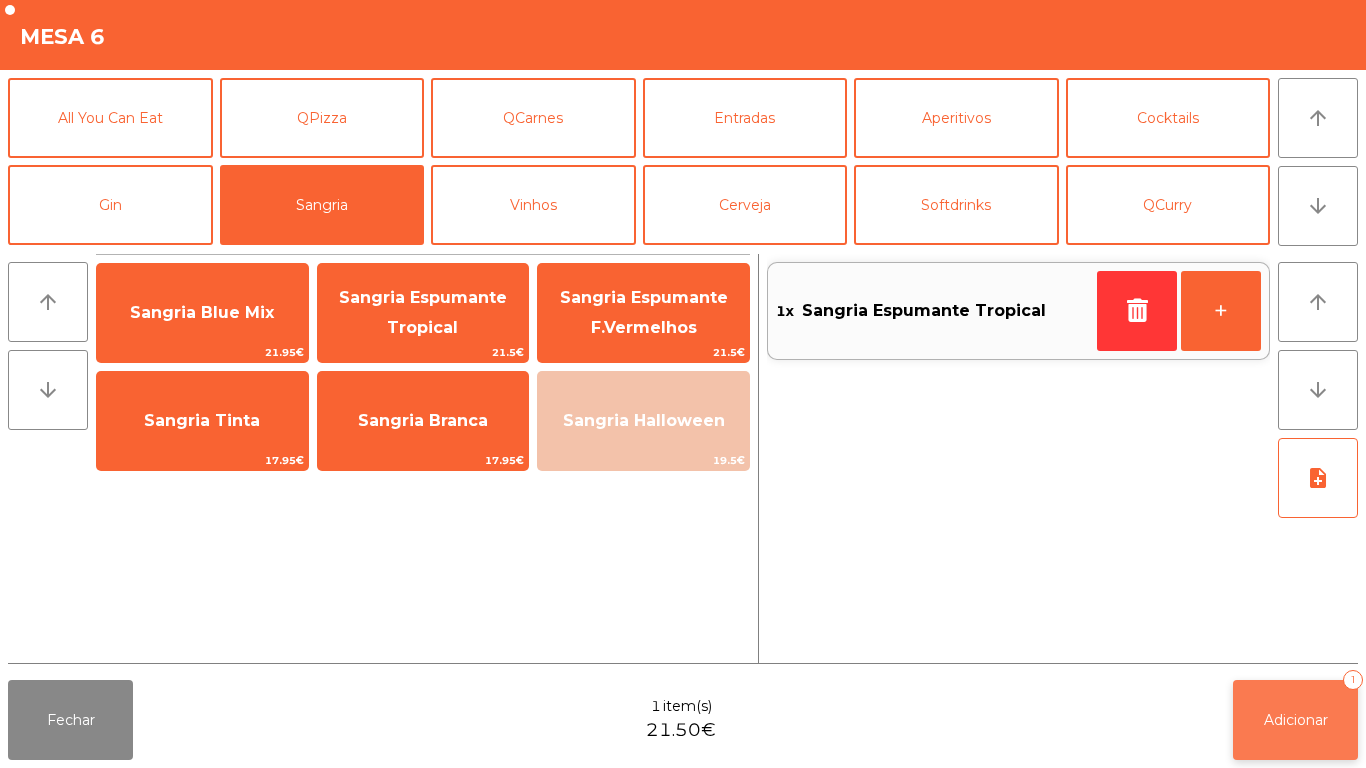click on "Adicionar" 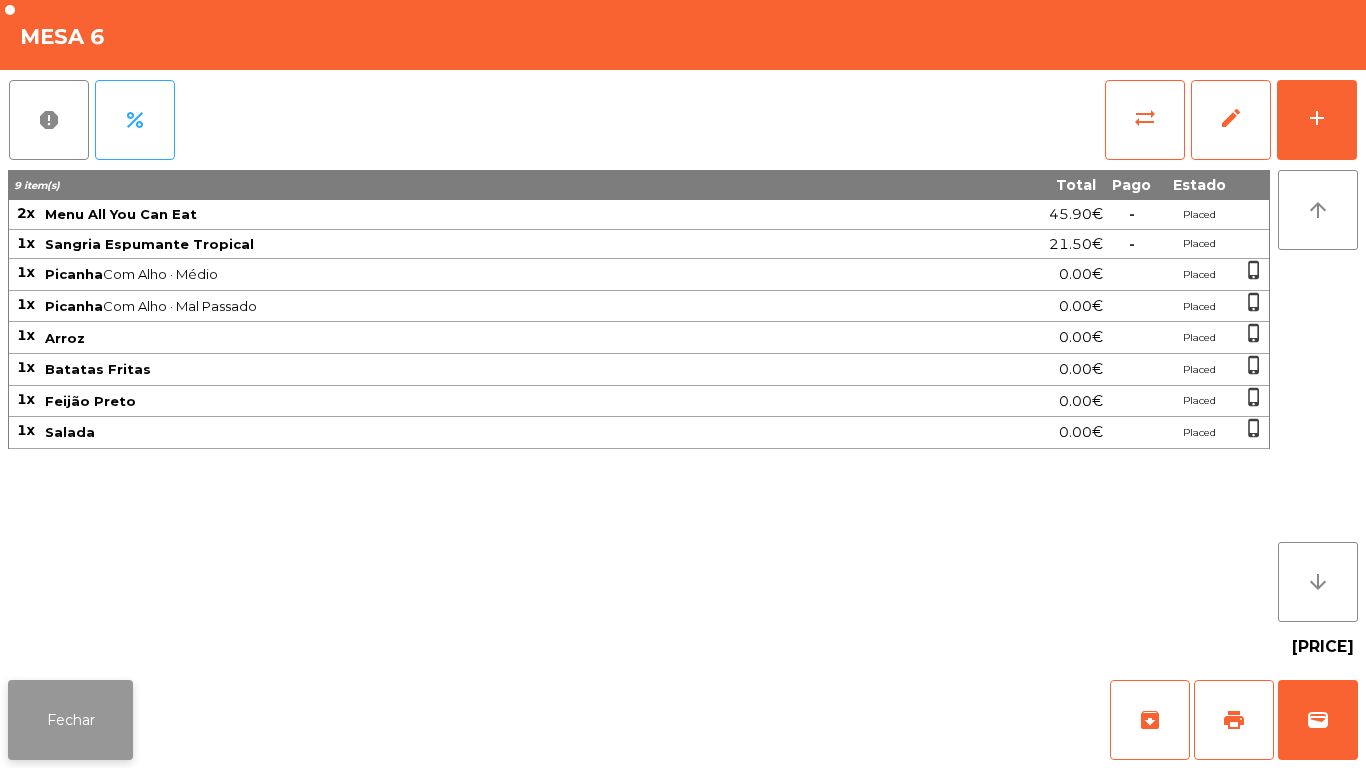 click on "Fechar" 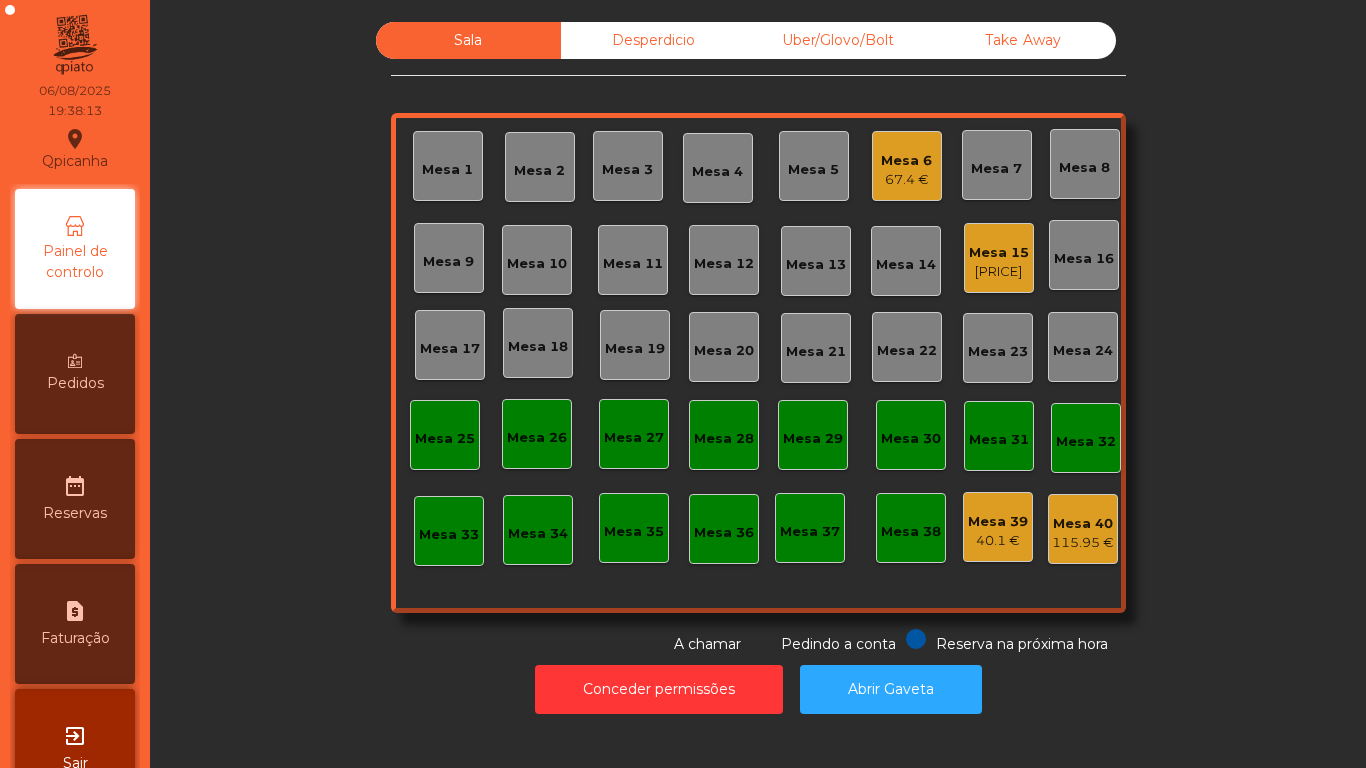 click on "Mesa 6   [PRICE]" 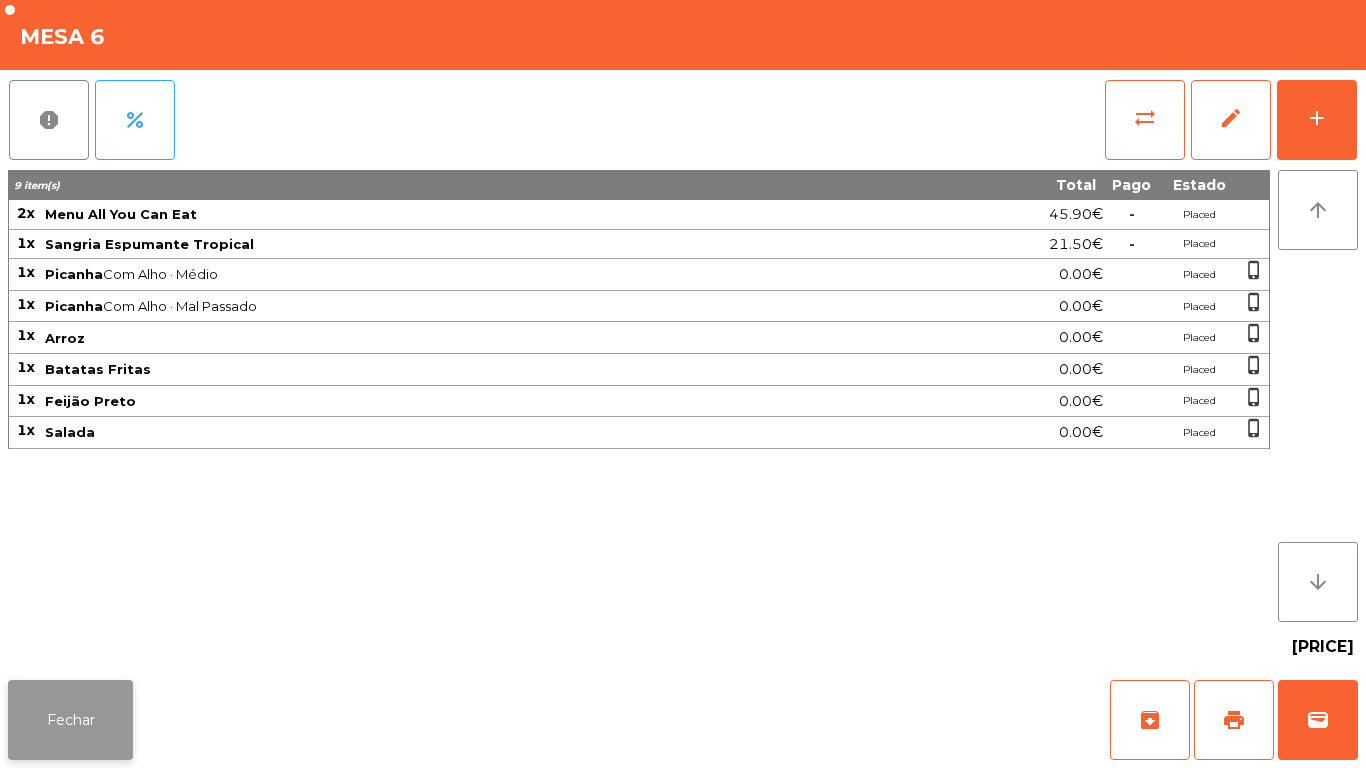 click on "Fechar" 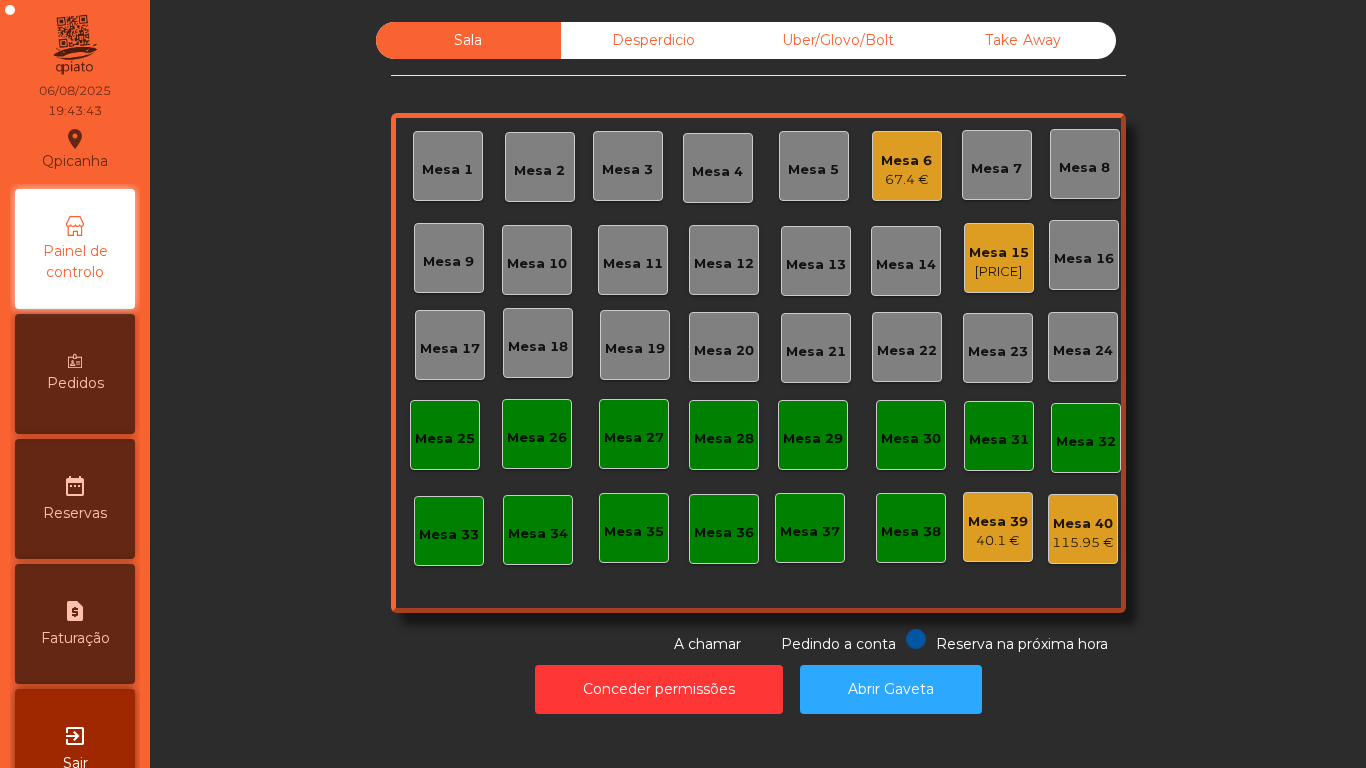 click on "[PRICE]" 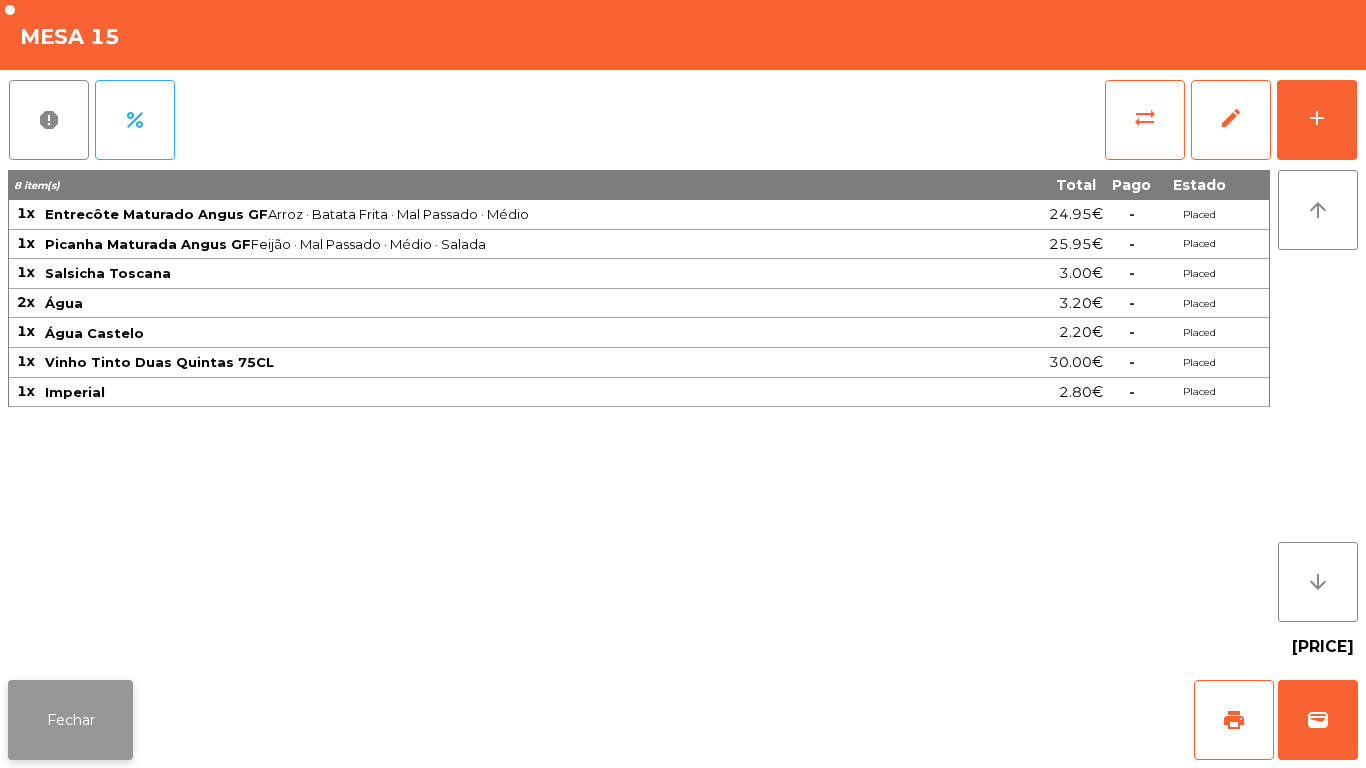 click on "Fechar" 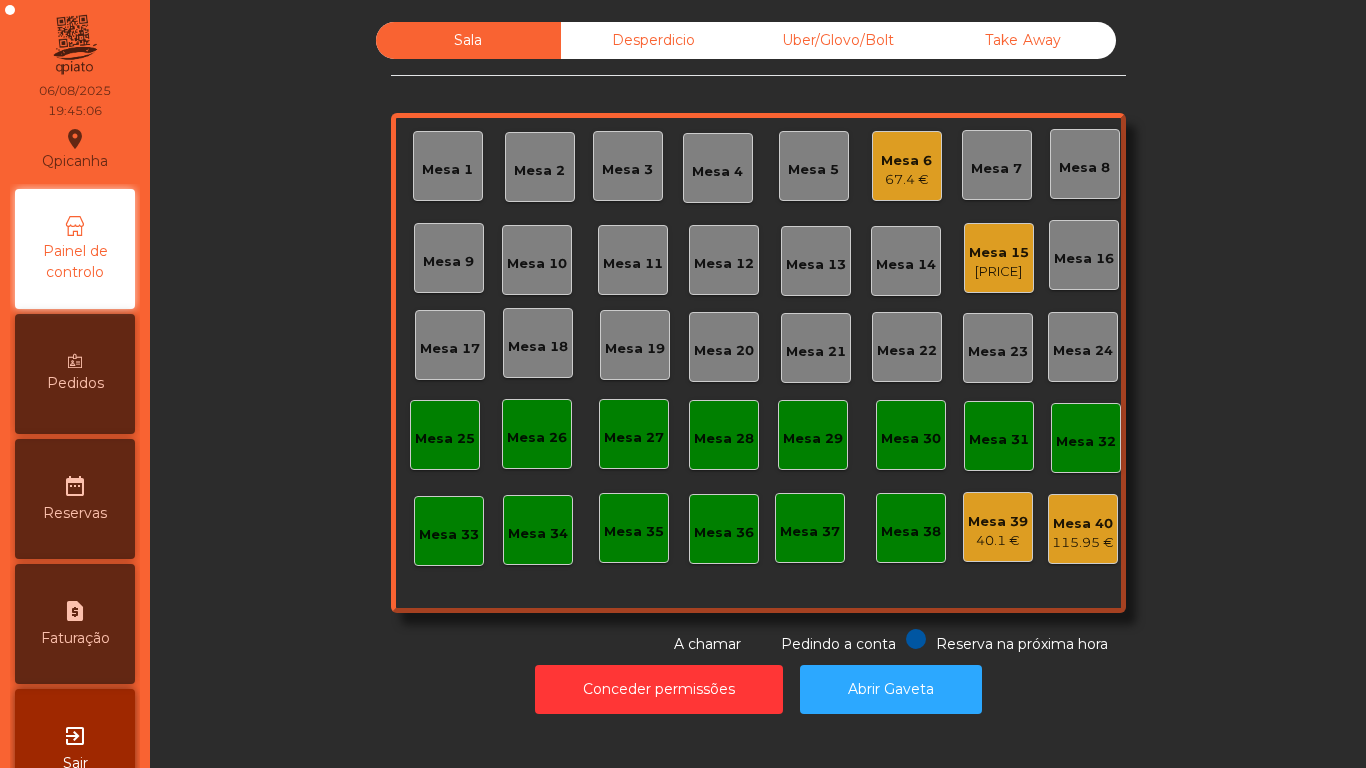 click on "67.4 €" 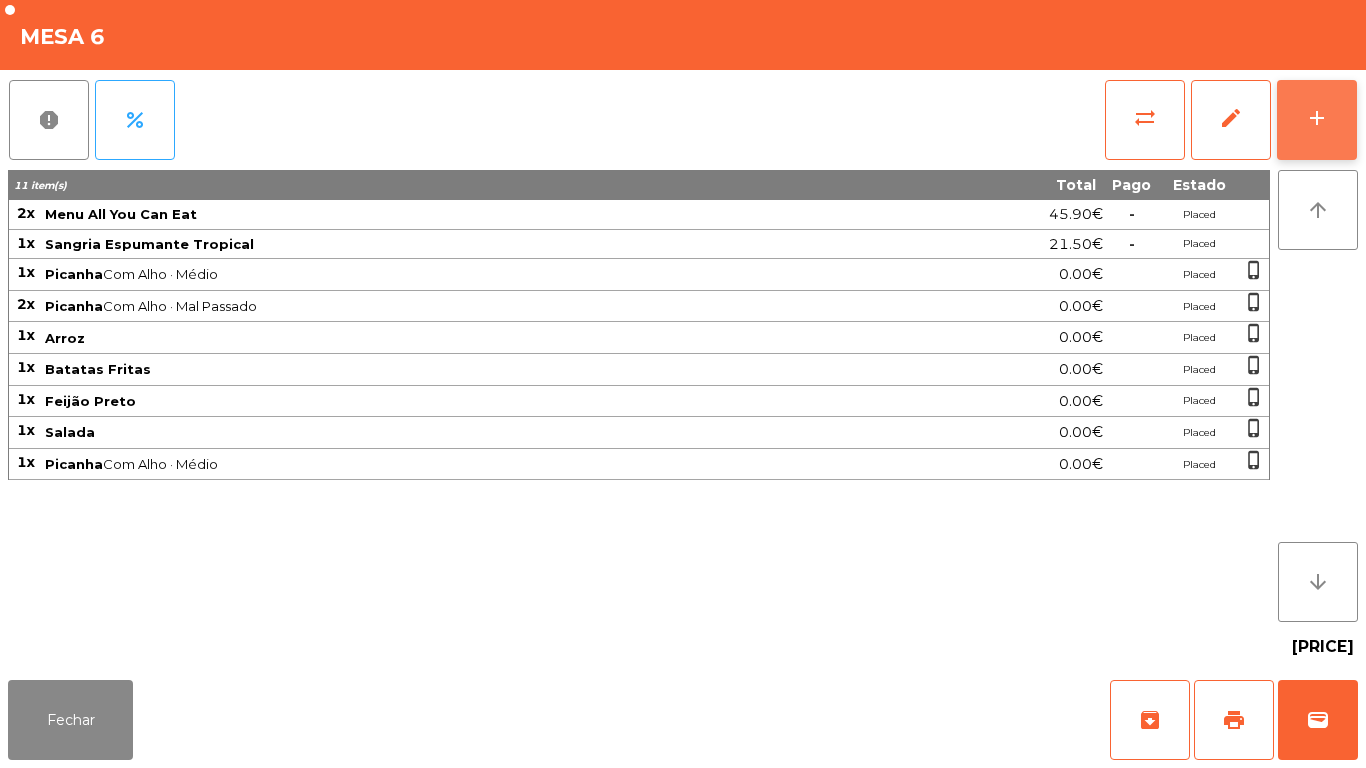 click on "add" 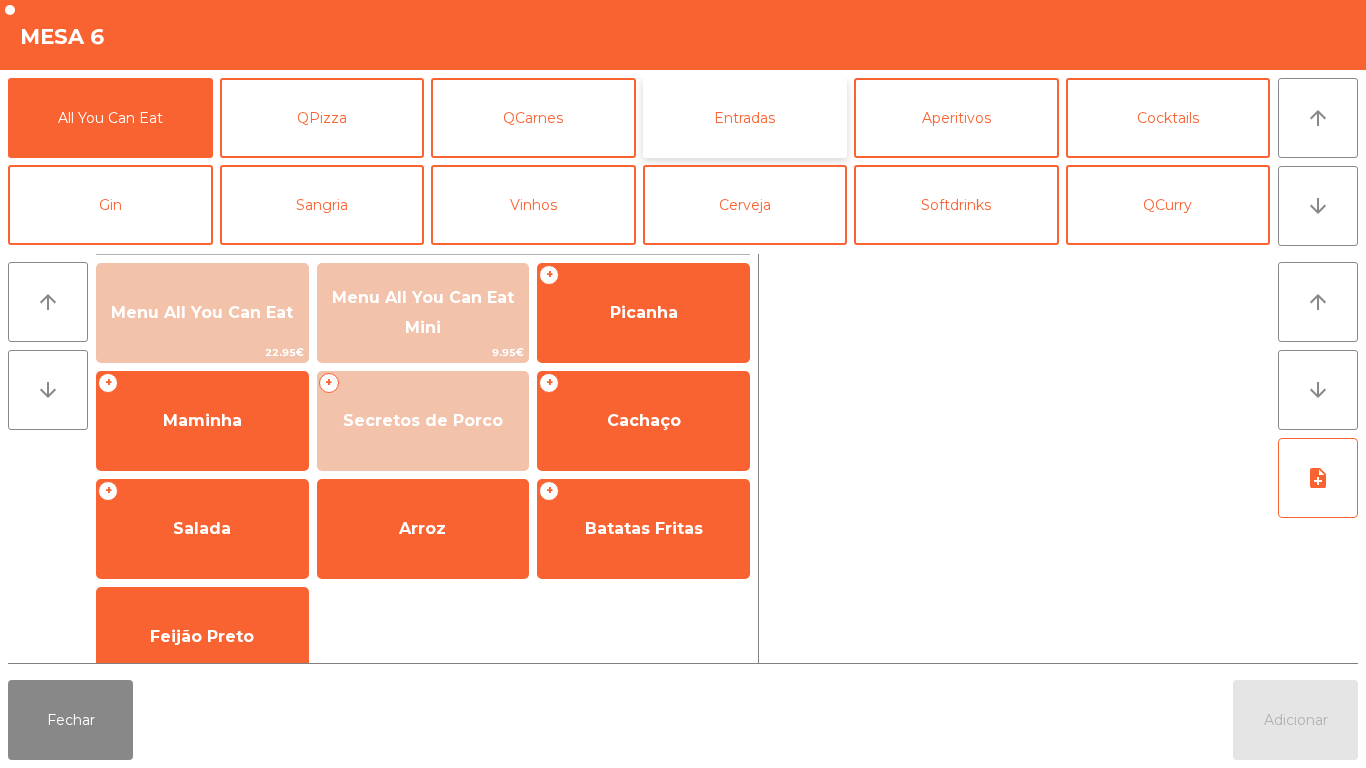click on "Entradas" 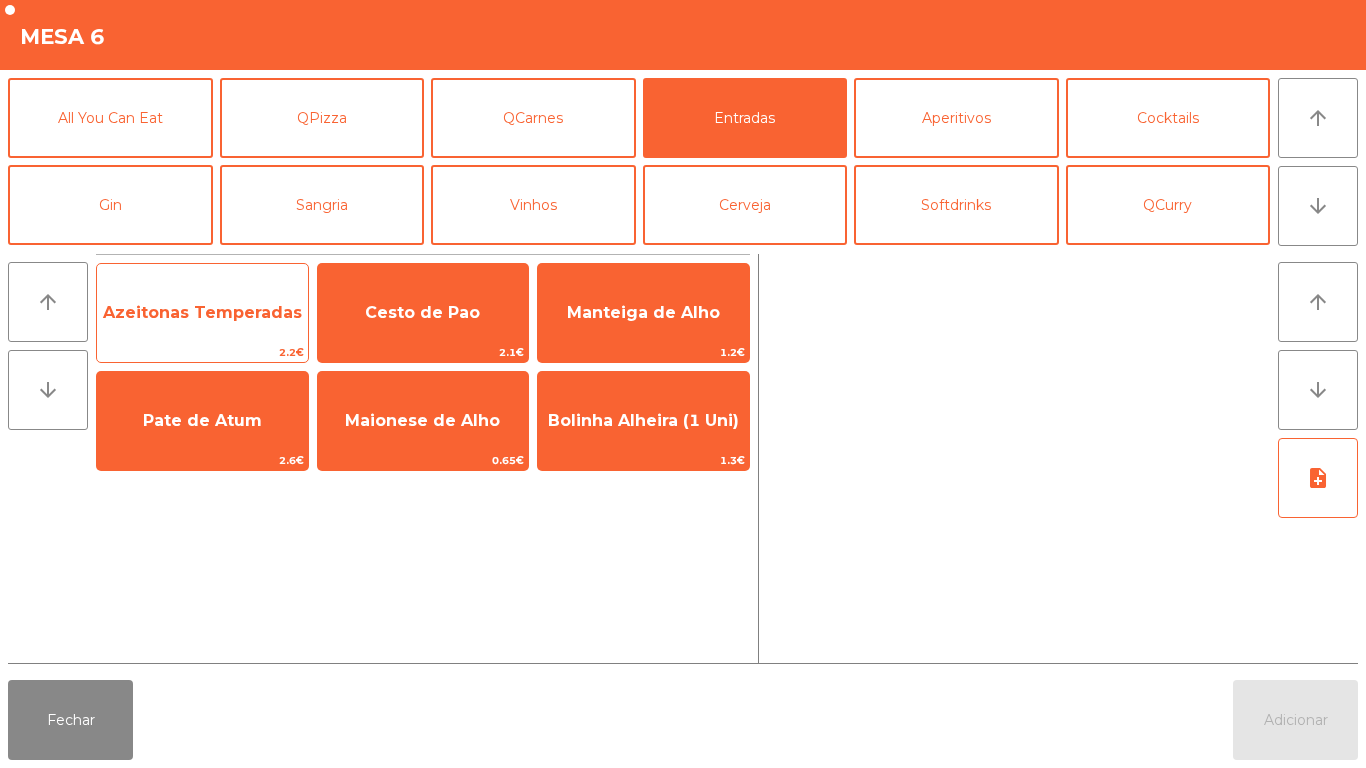 click on "Azeitonas Temperadas" 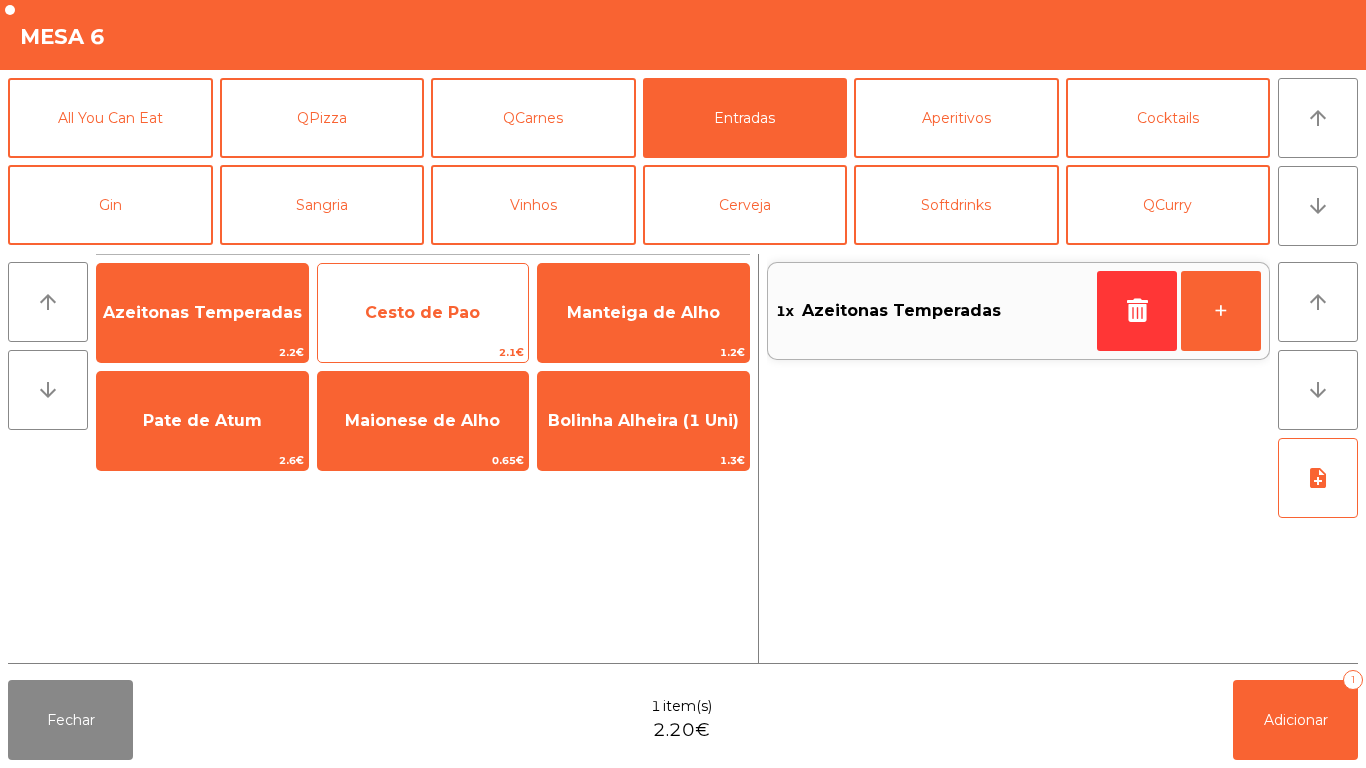 click on "Cesto de Pao" 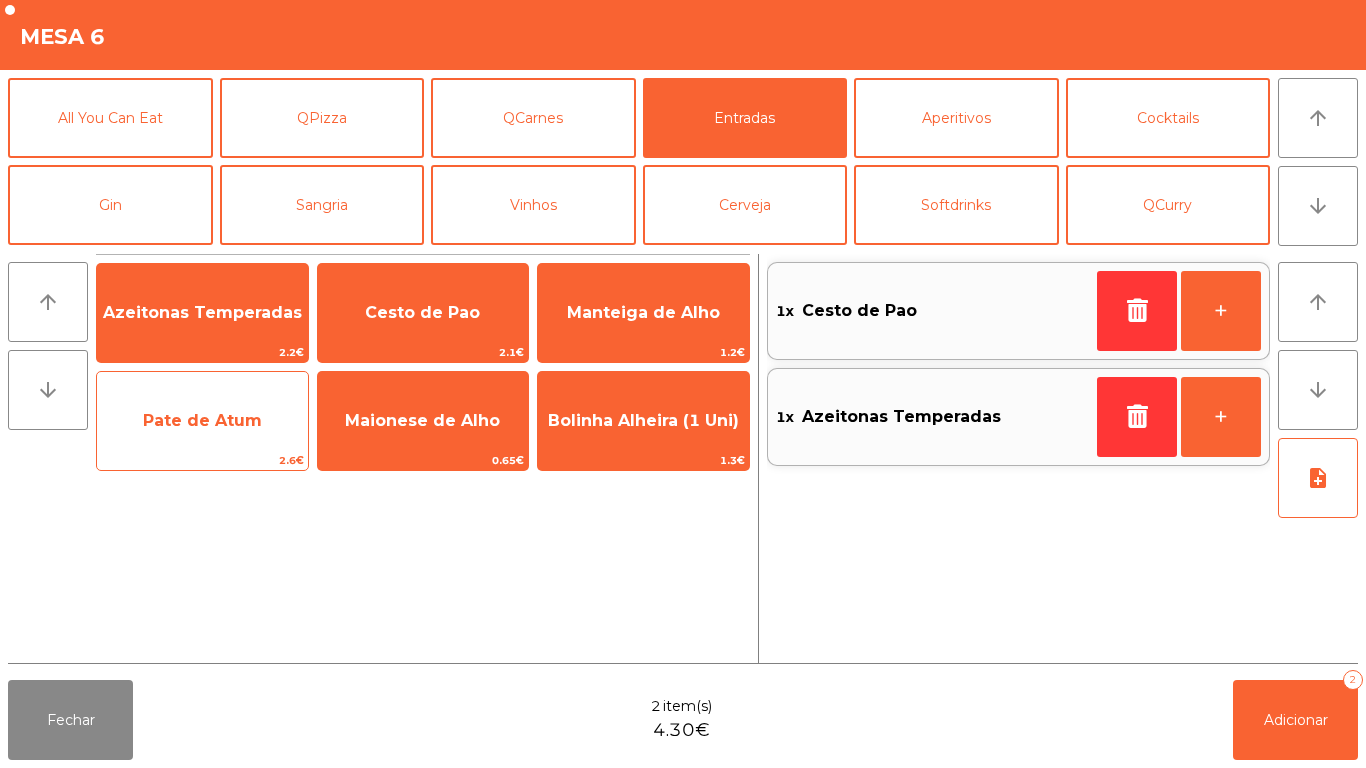 click on "Pate de Atum" 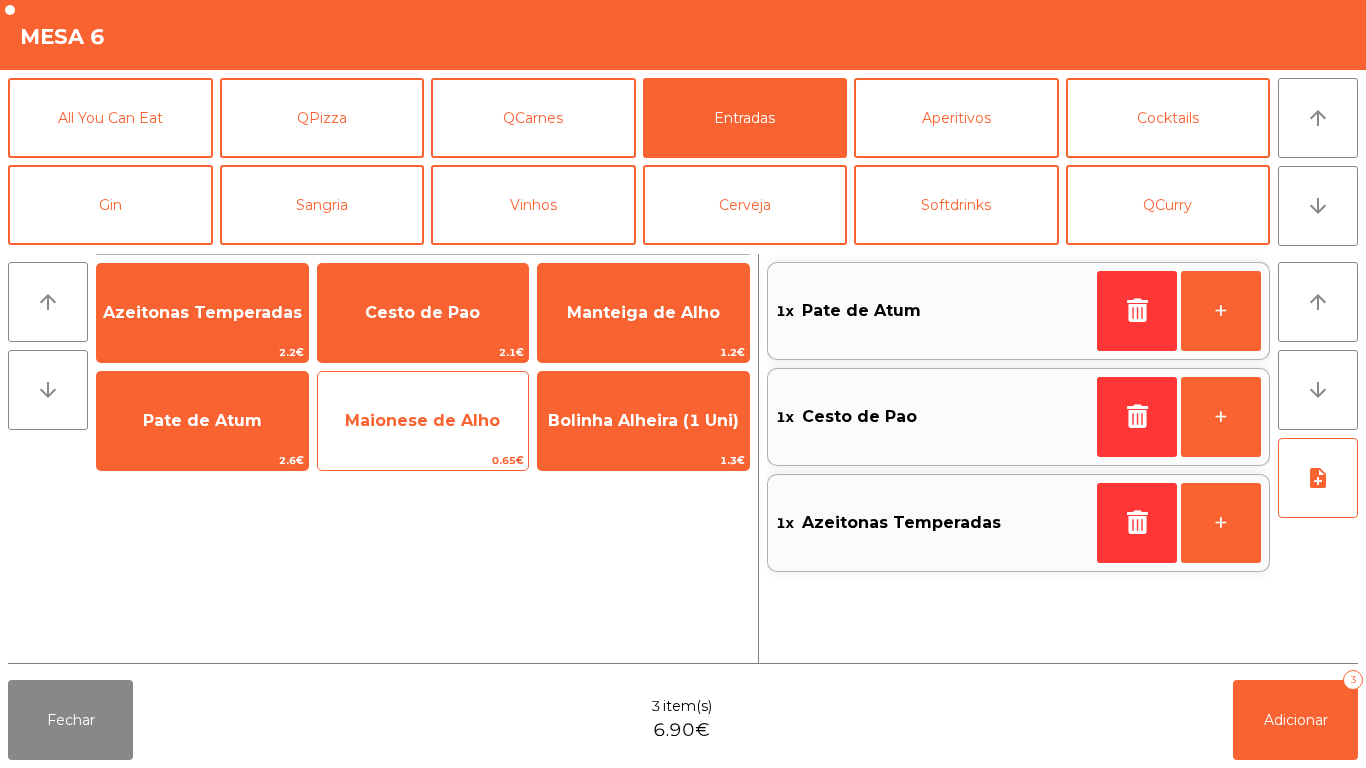 click on "Maionese de Alho" 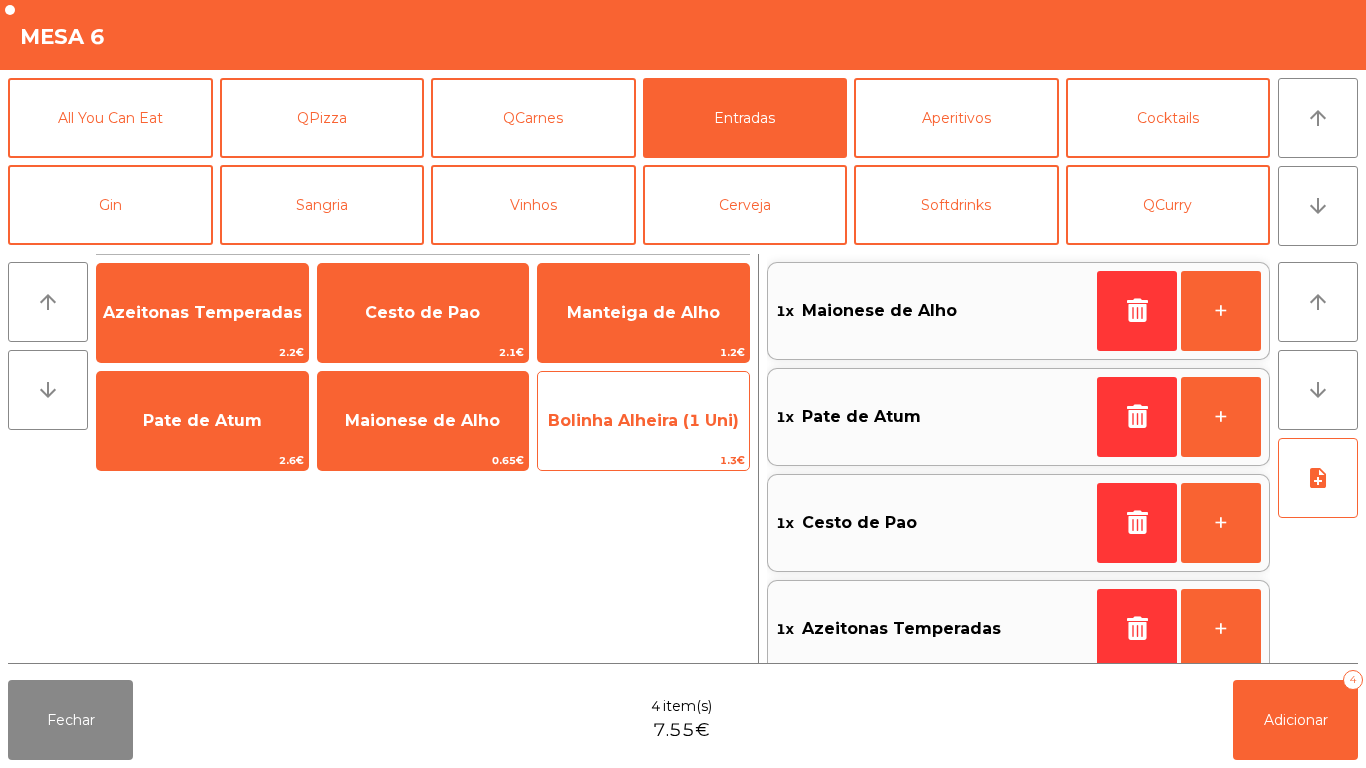 click on "Bolinha Alheira (1 Uni)" 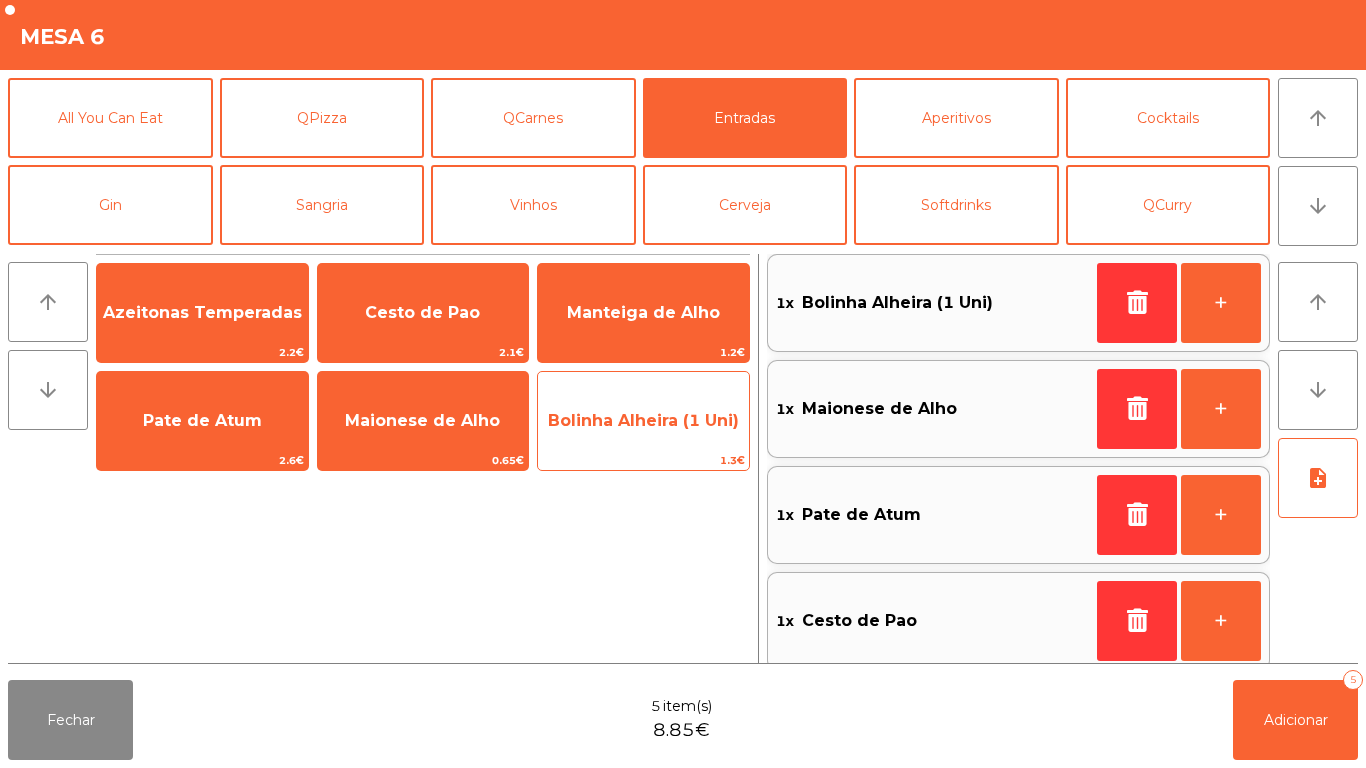 click on "Bolinha Alheira (1 Uni)" 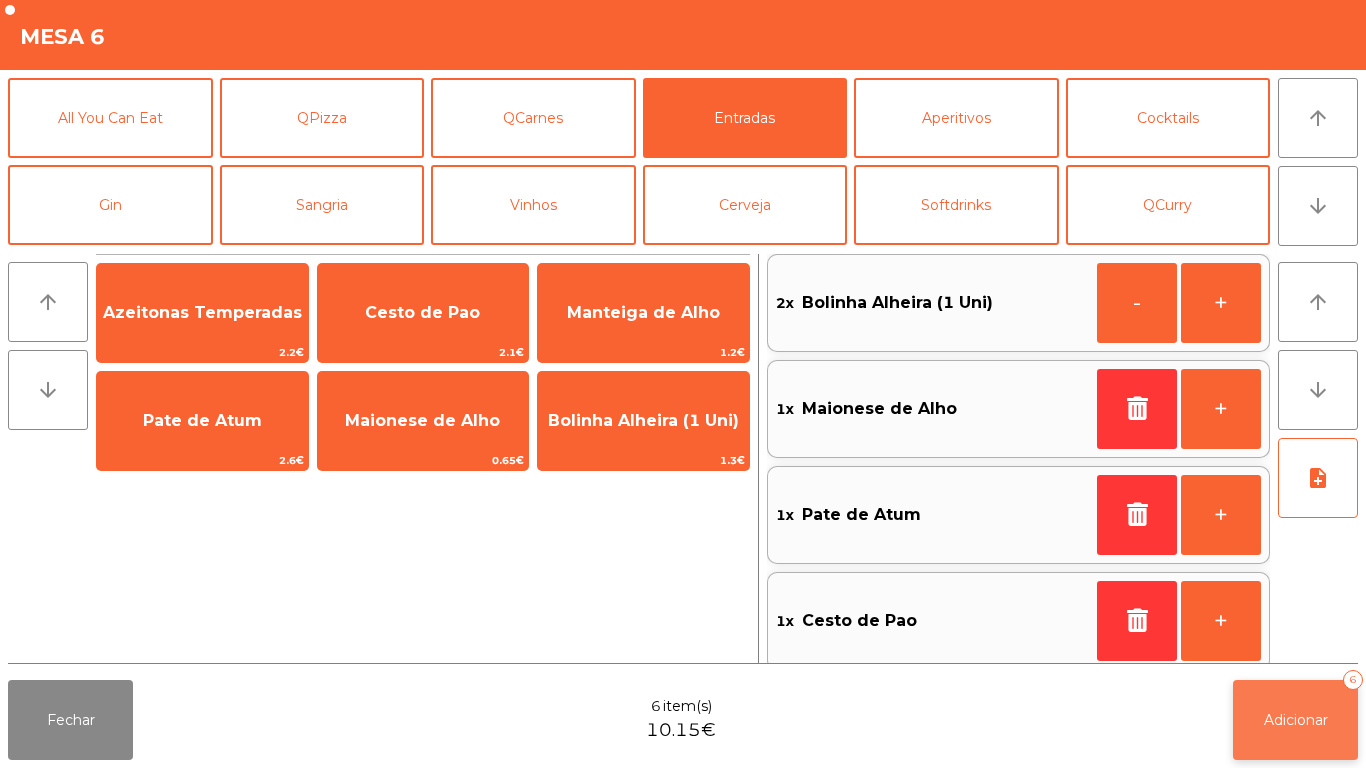 click on "Adicionar" 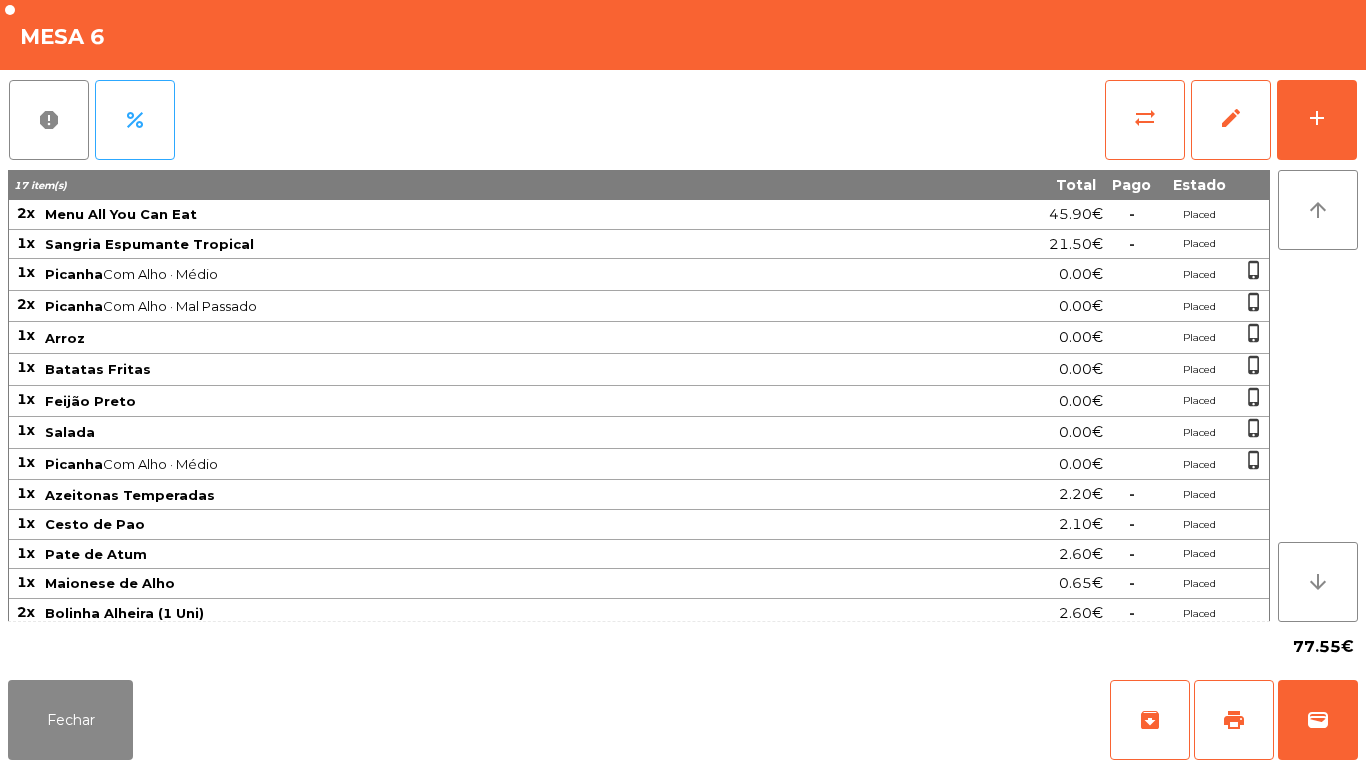 click on "Fechar   archive   print   wallet" 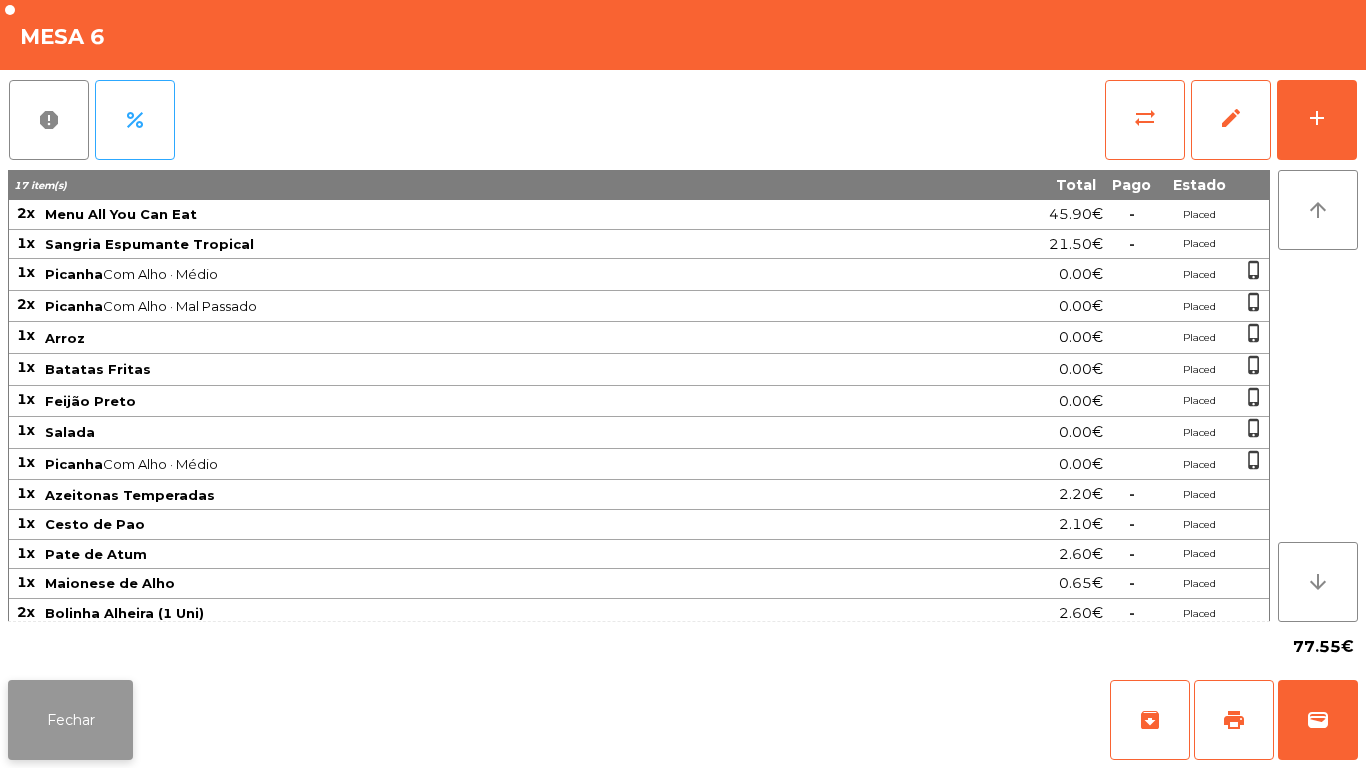 click on "Fechar" 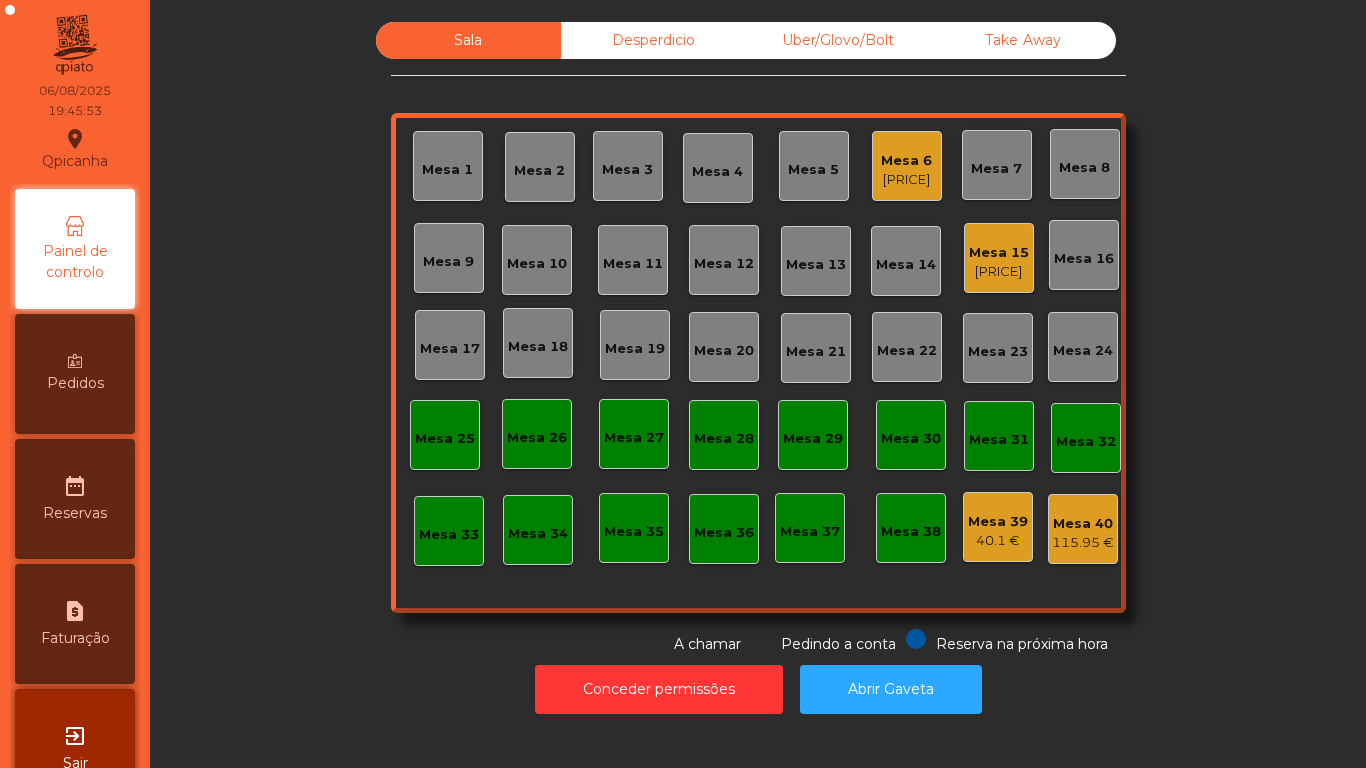 click on "Mesa 15   [PRICE]" 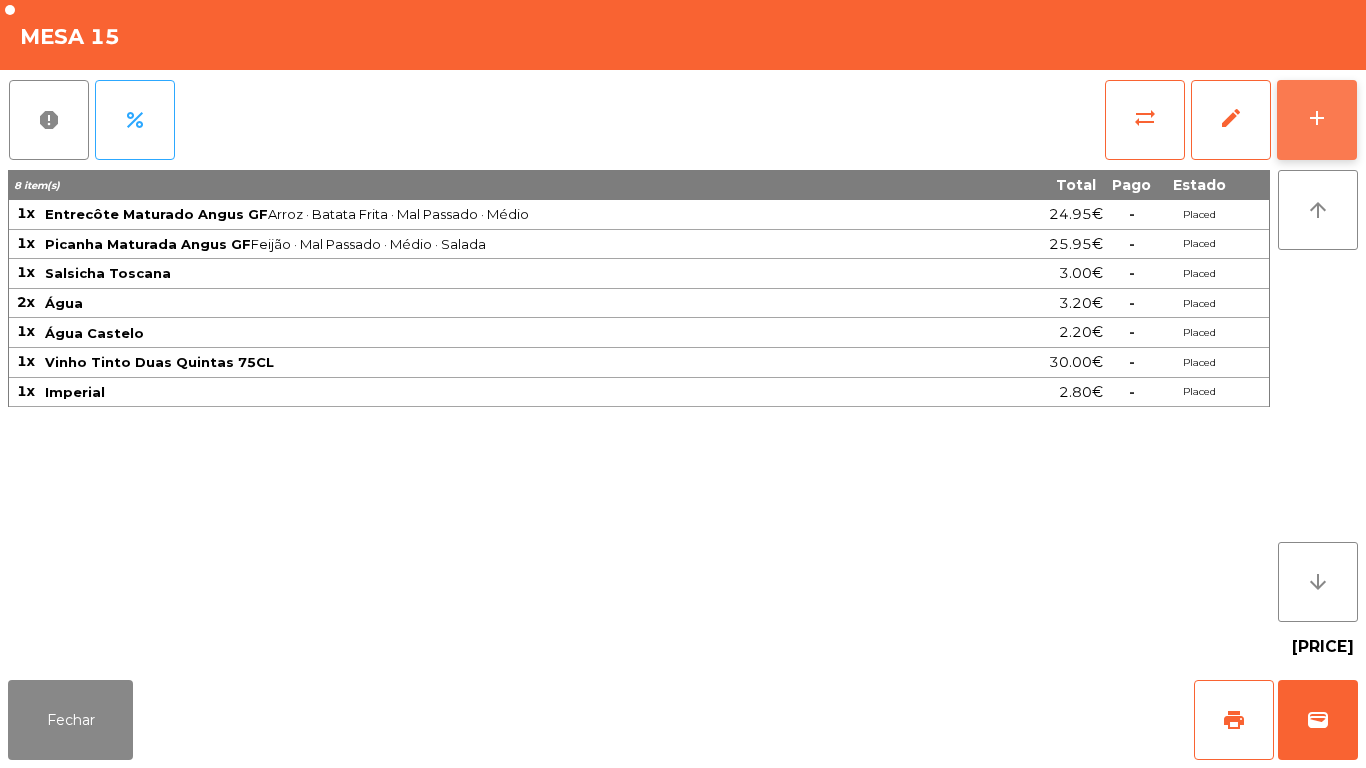 click on "add" 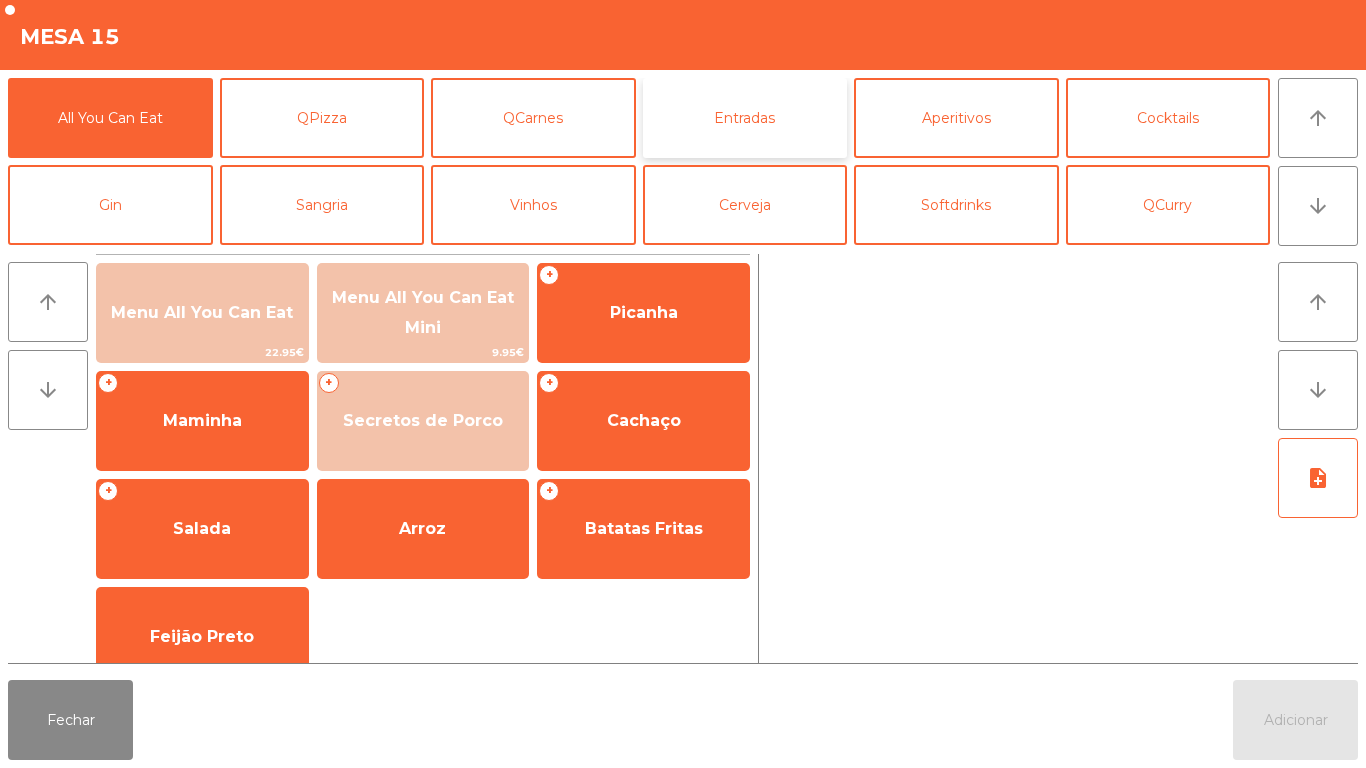 click on "Entradas" 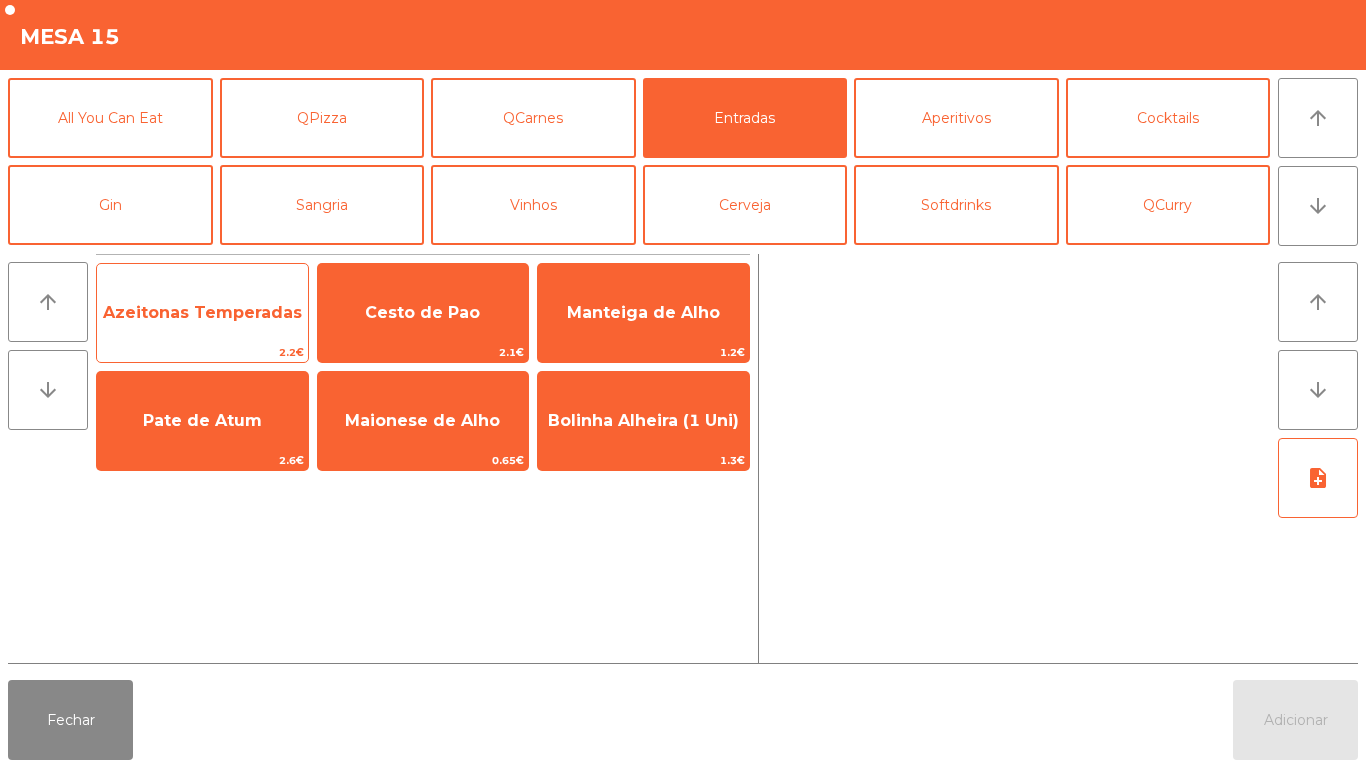 click on "Azeitonas Temperadas" 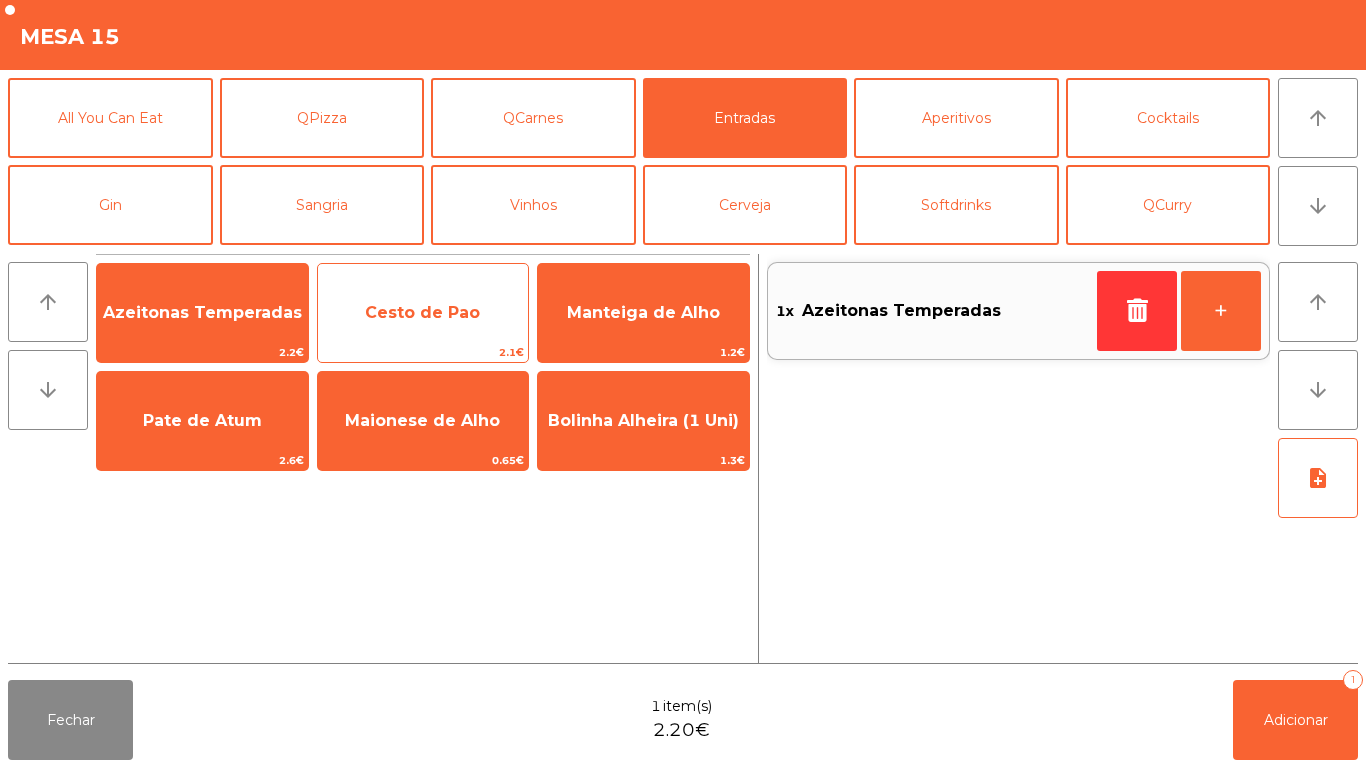 click on "Cesto de Pao" 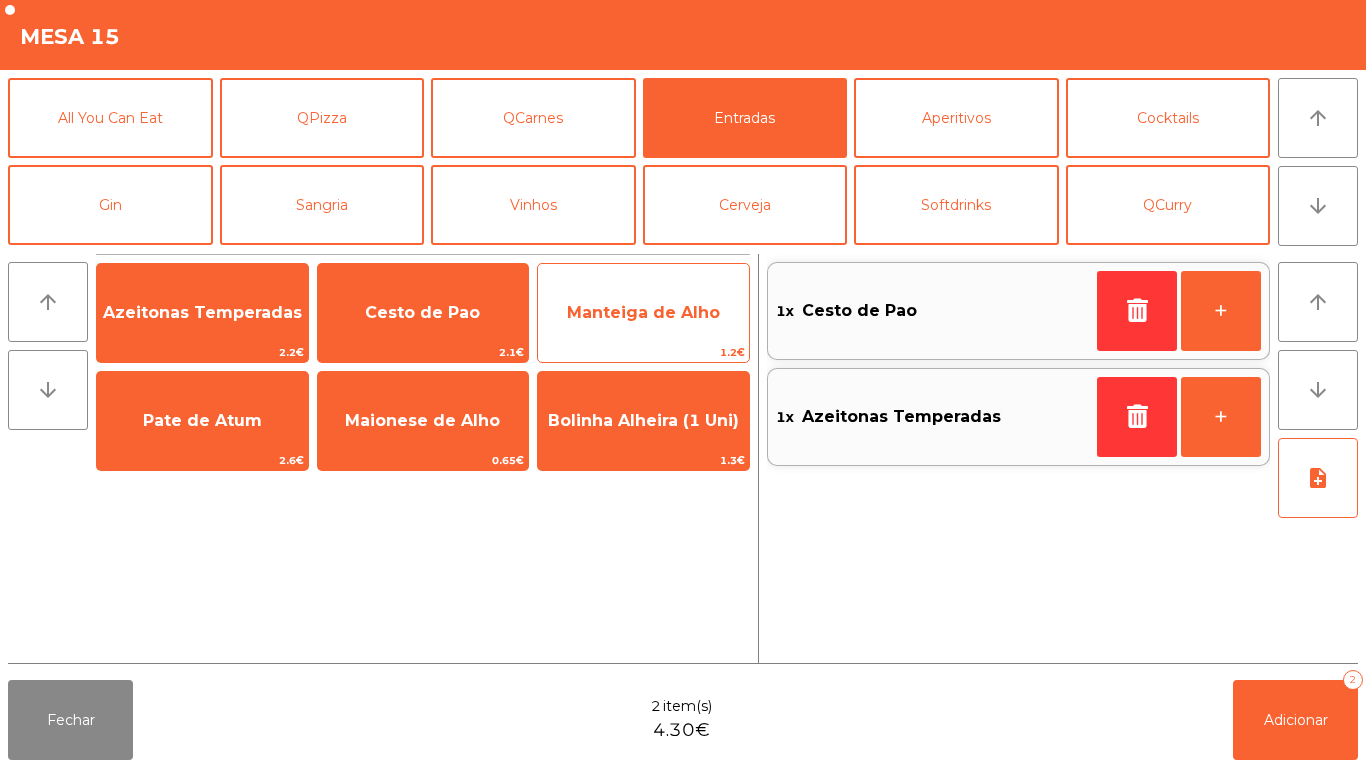 click on "Manteiga de Alho" 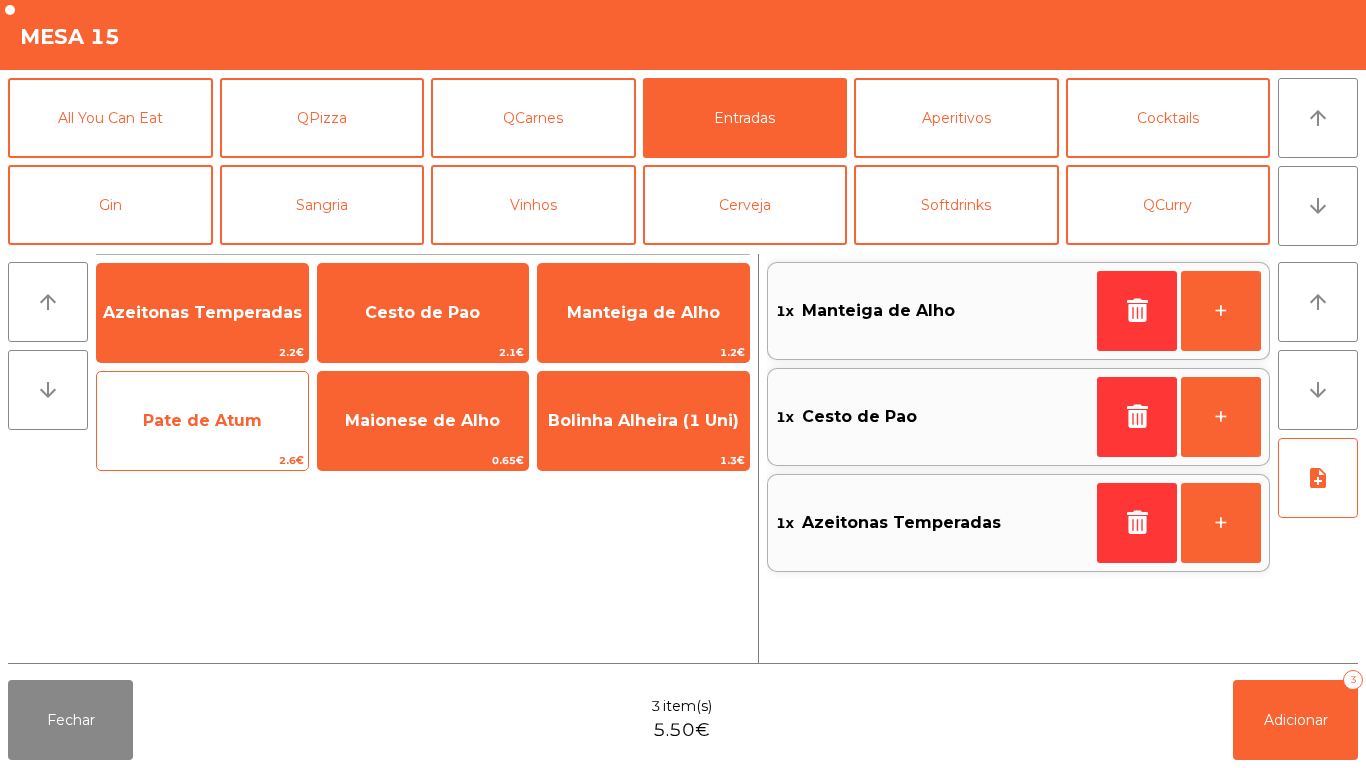 click on "Pate de Atum" 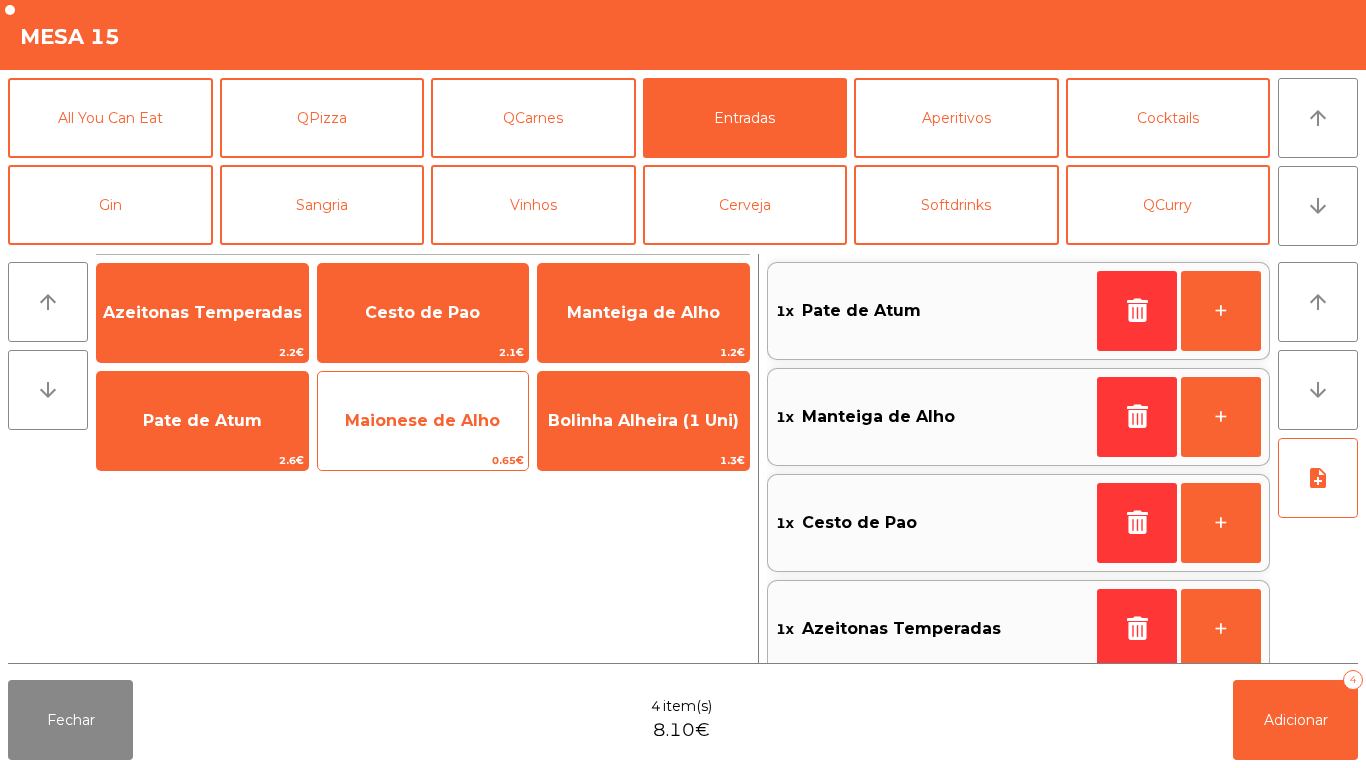 click on "Maionese de Alho" 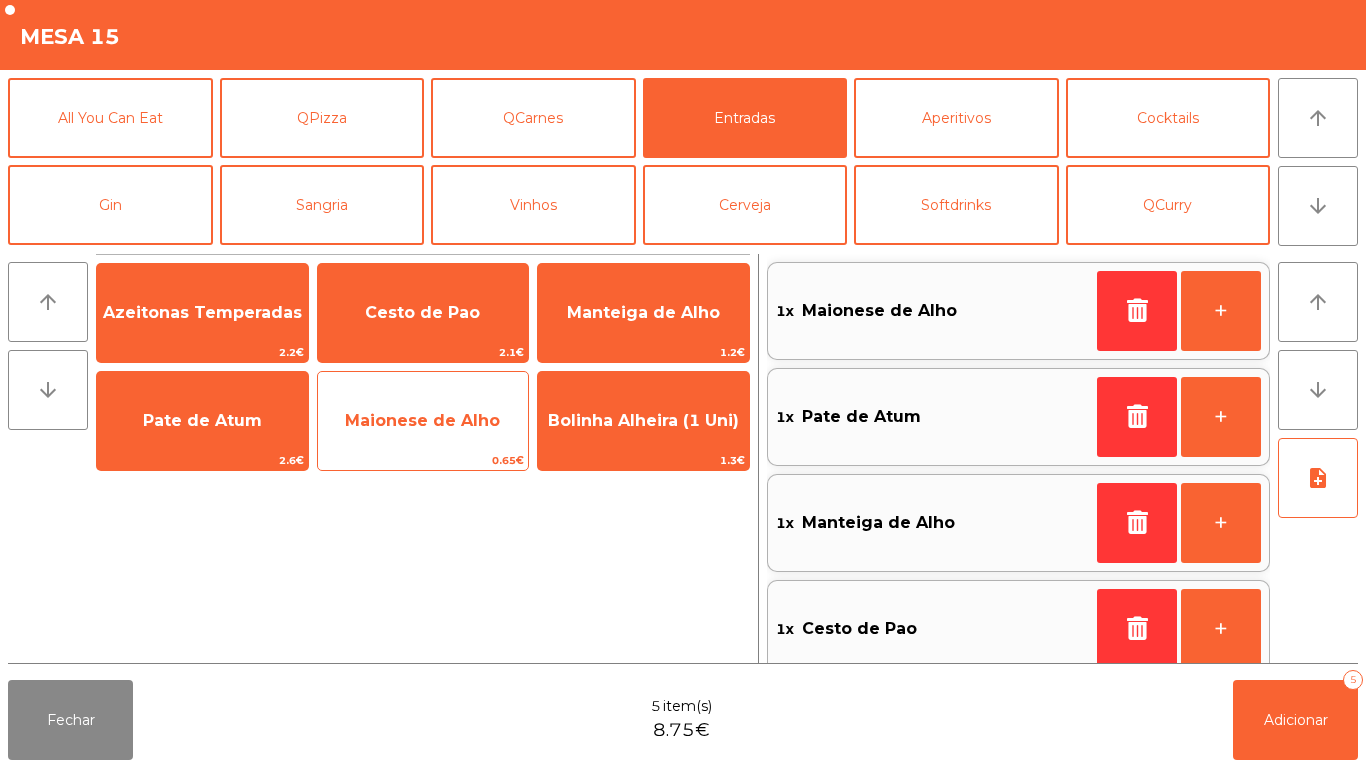 scroll, scrollTop: 8, scrollLeft: 0, axis: vertical 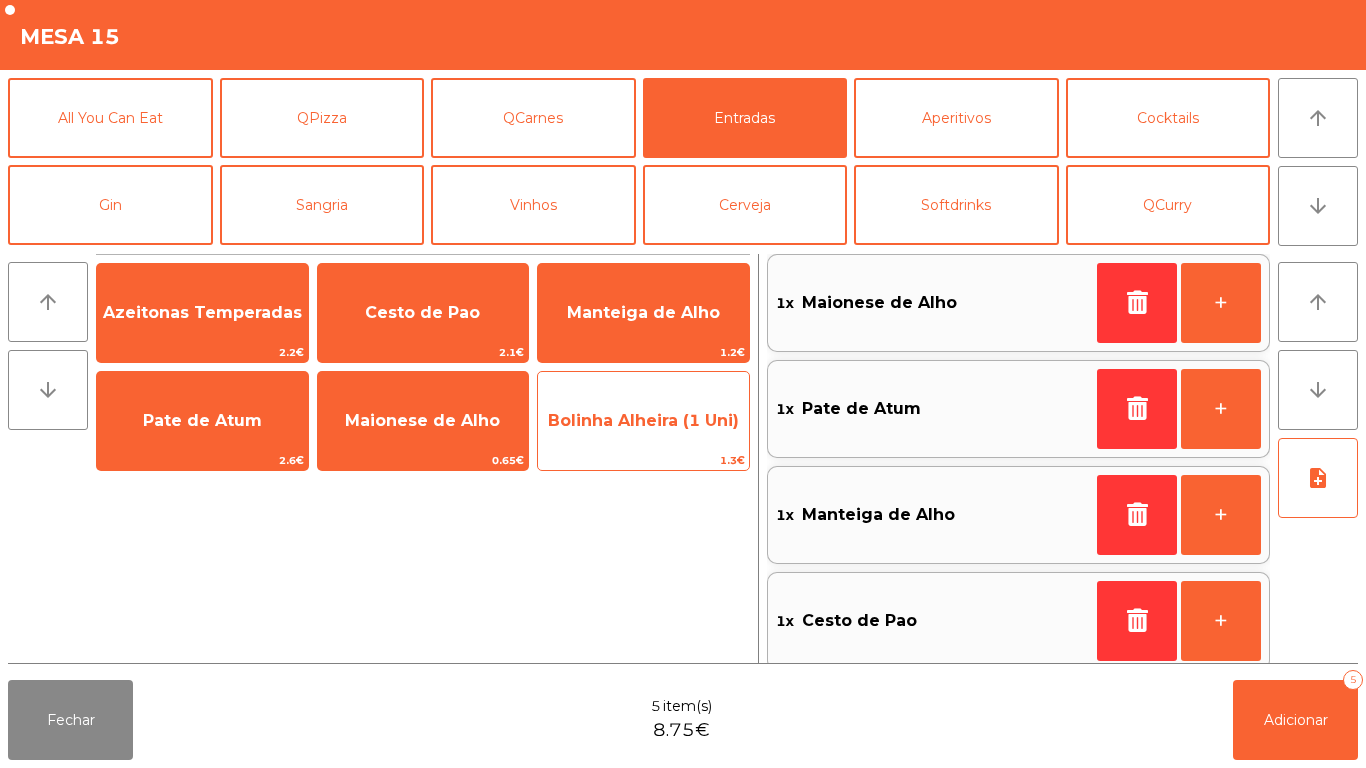 click on "Bolinha Alheira (1 Uni)" 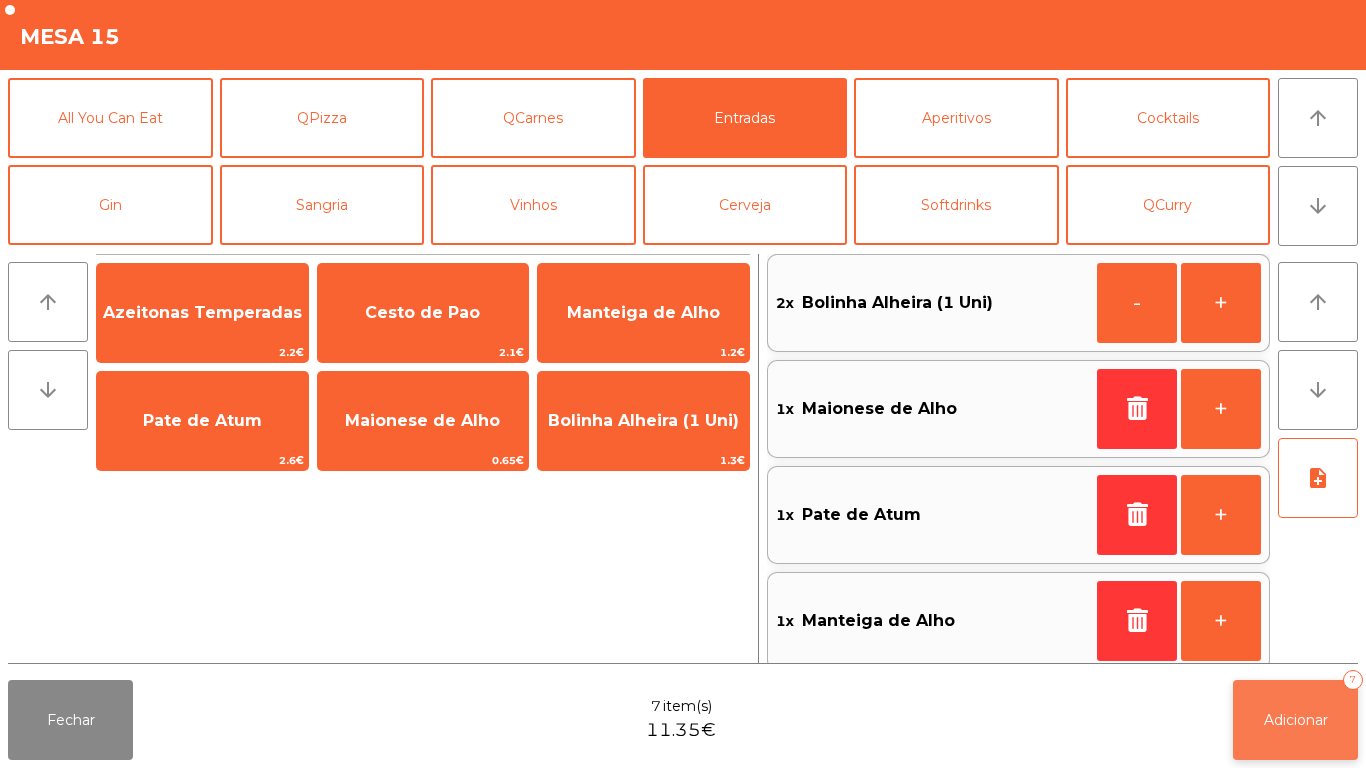 click on "Adicionar" 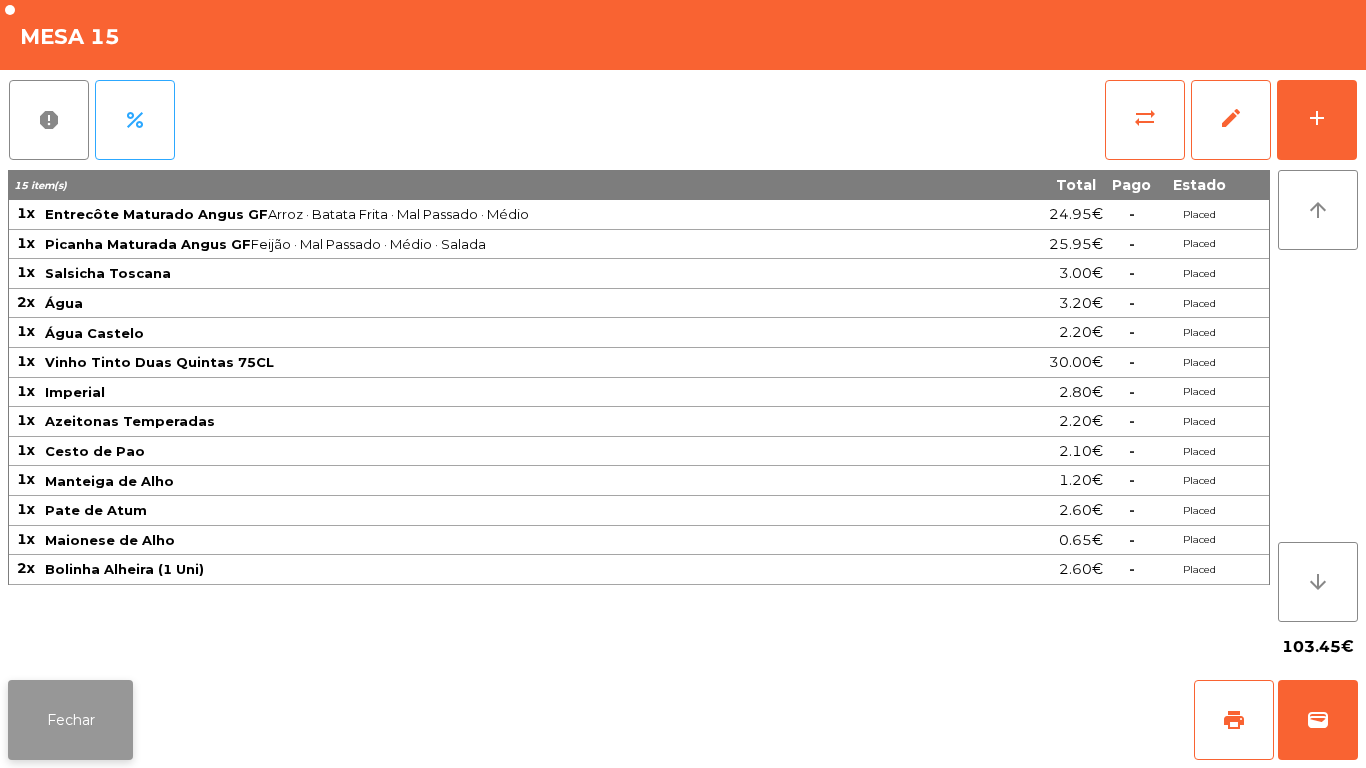 click on "Fechar" 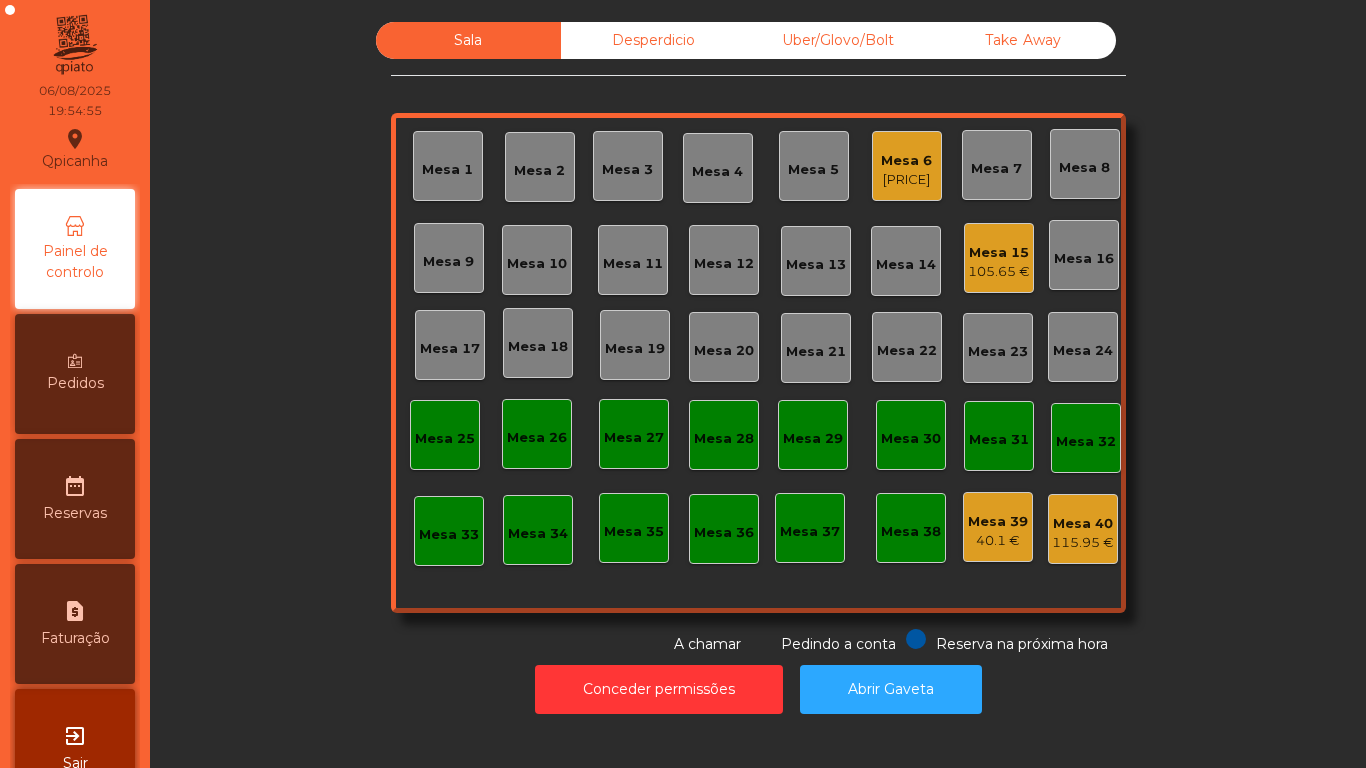 click on "105.65 €" 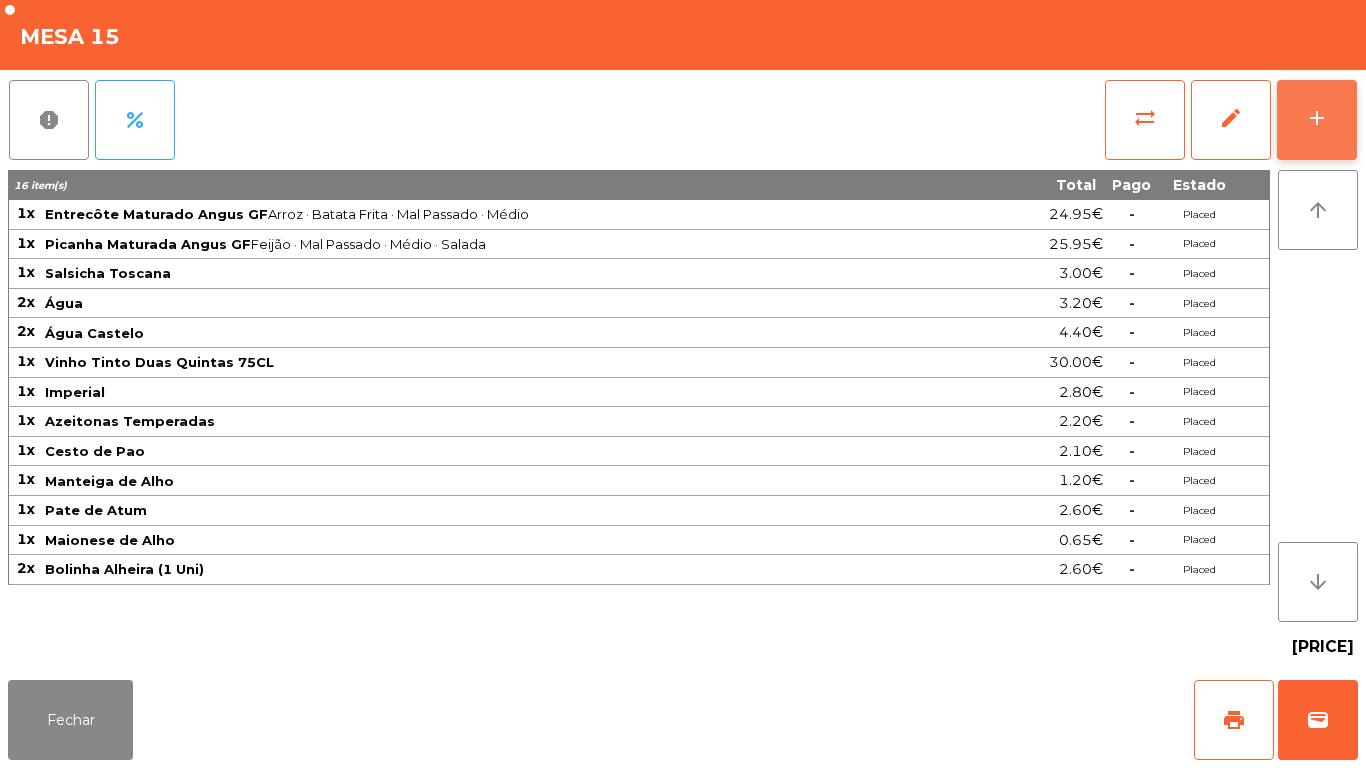click on "add" 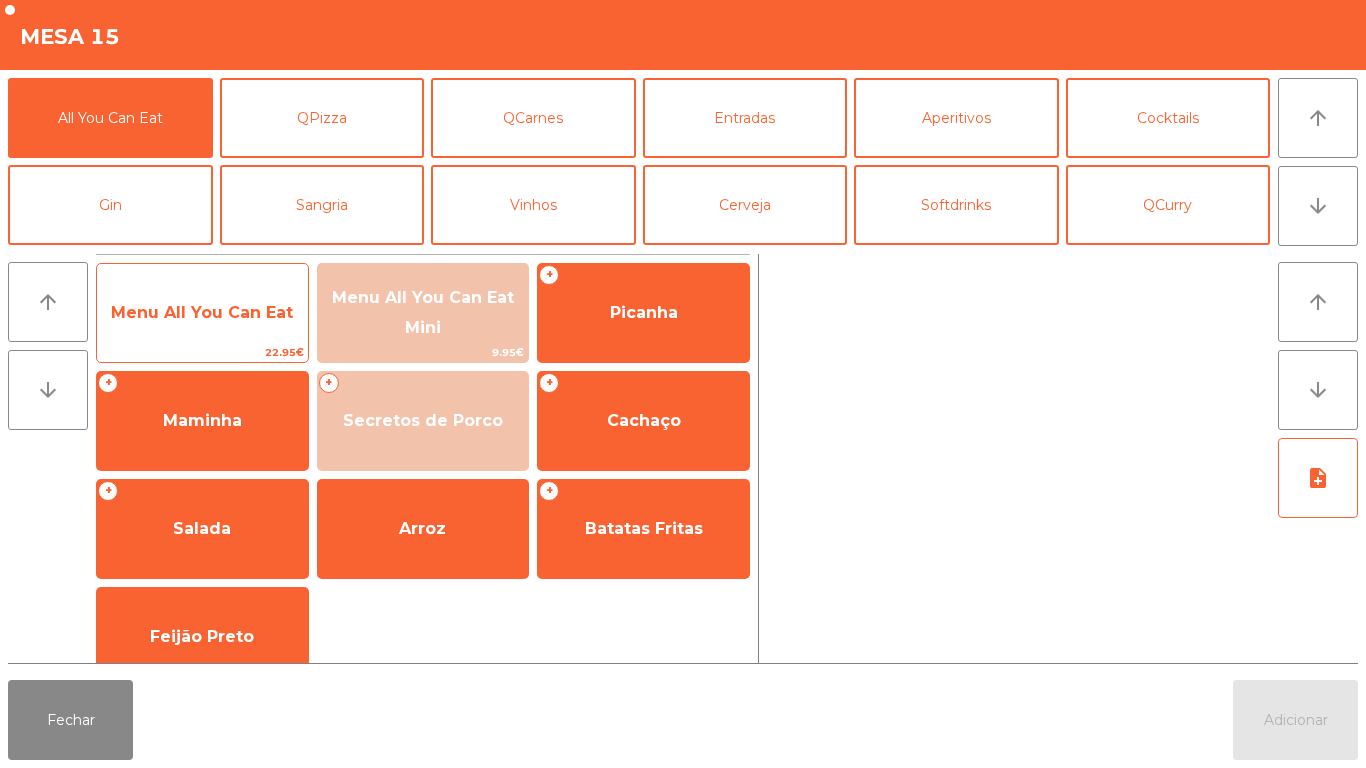 click on "Menu All You Can Eat" 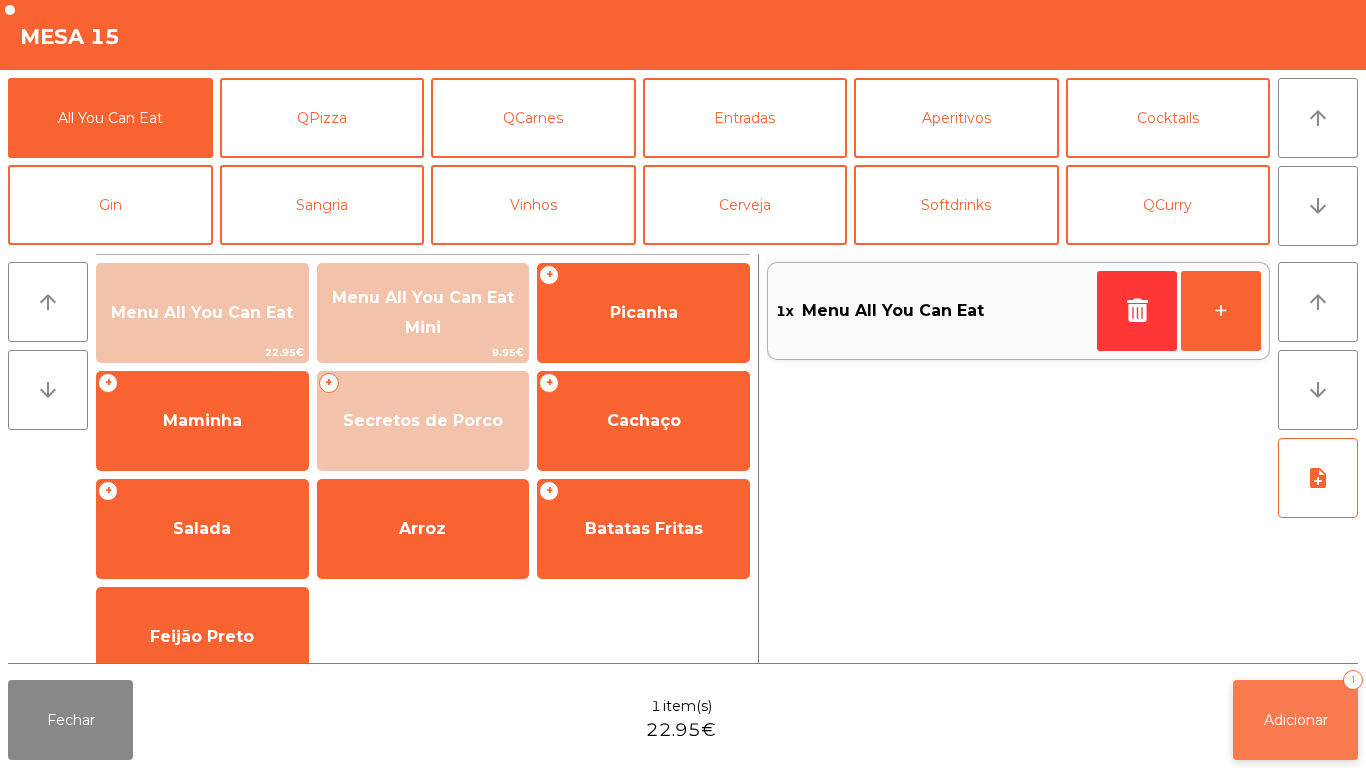 click on "Adicionar   1" 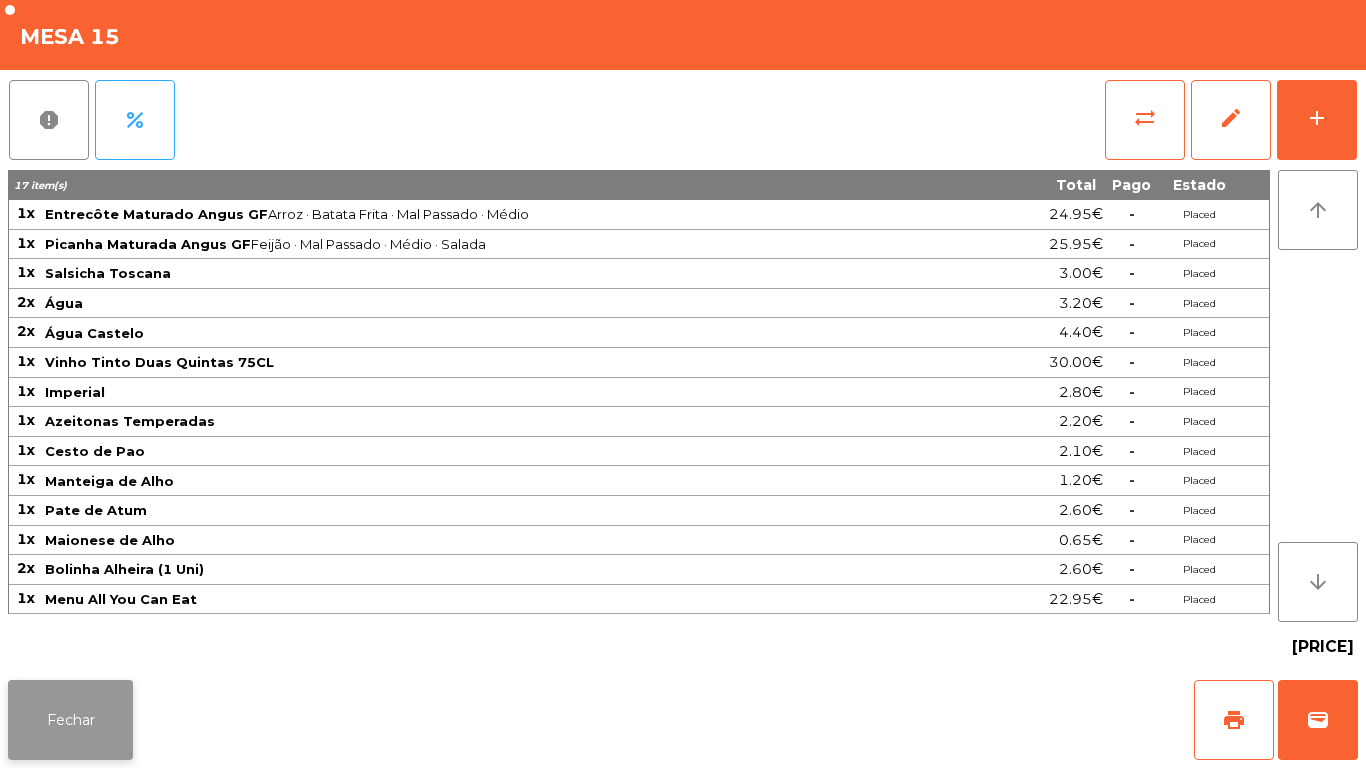 click on "Fechar" 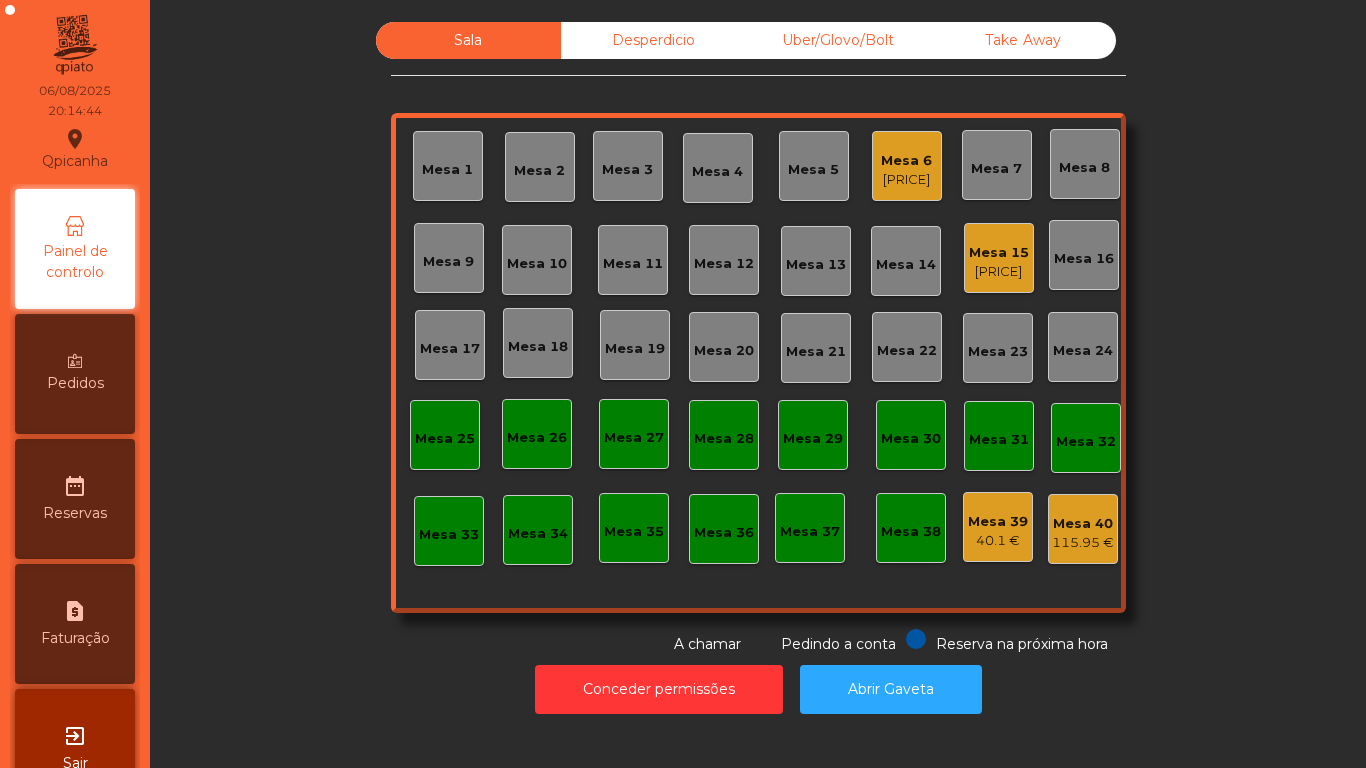 click on "Mesa 15" 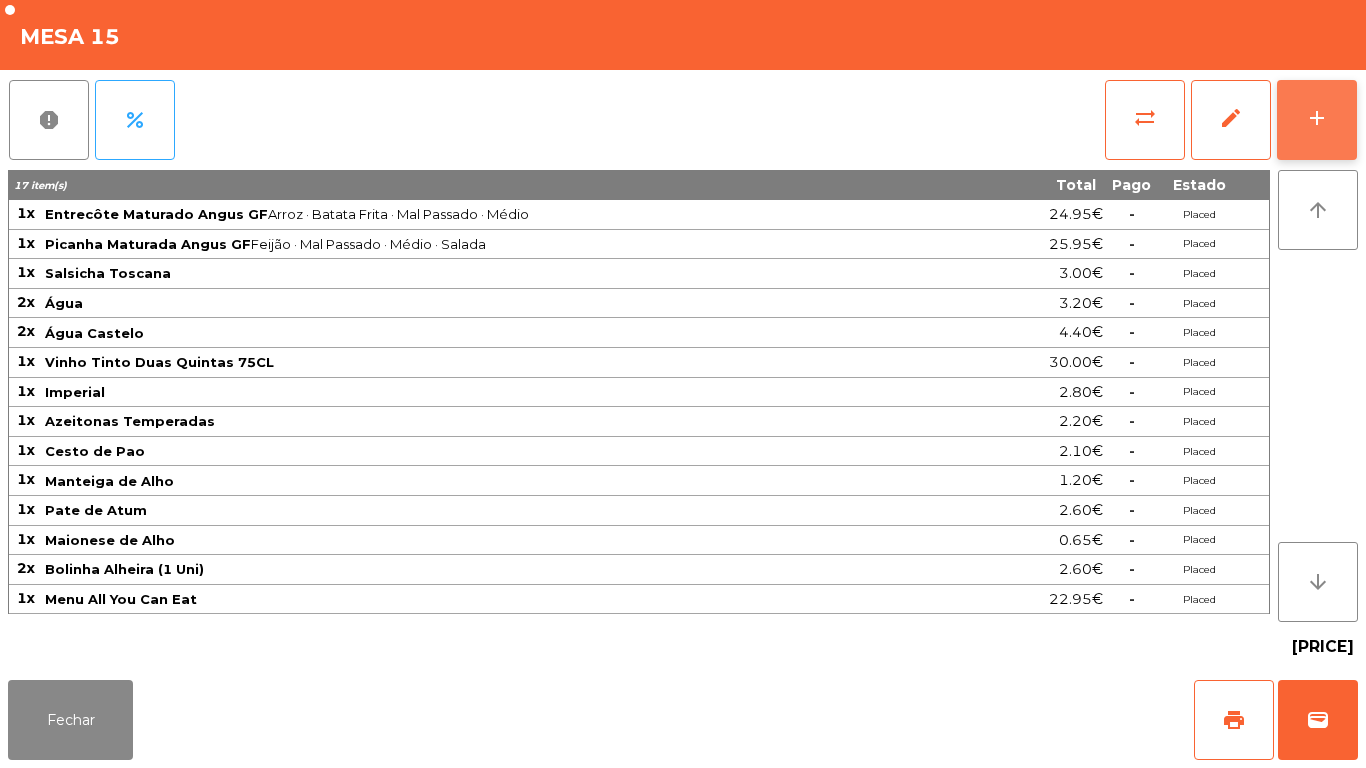 click on "add" 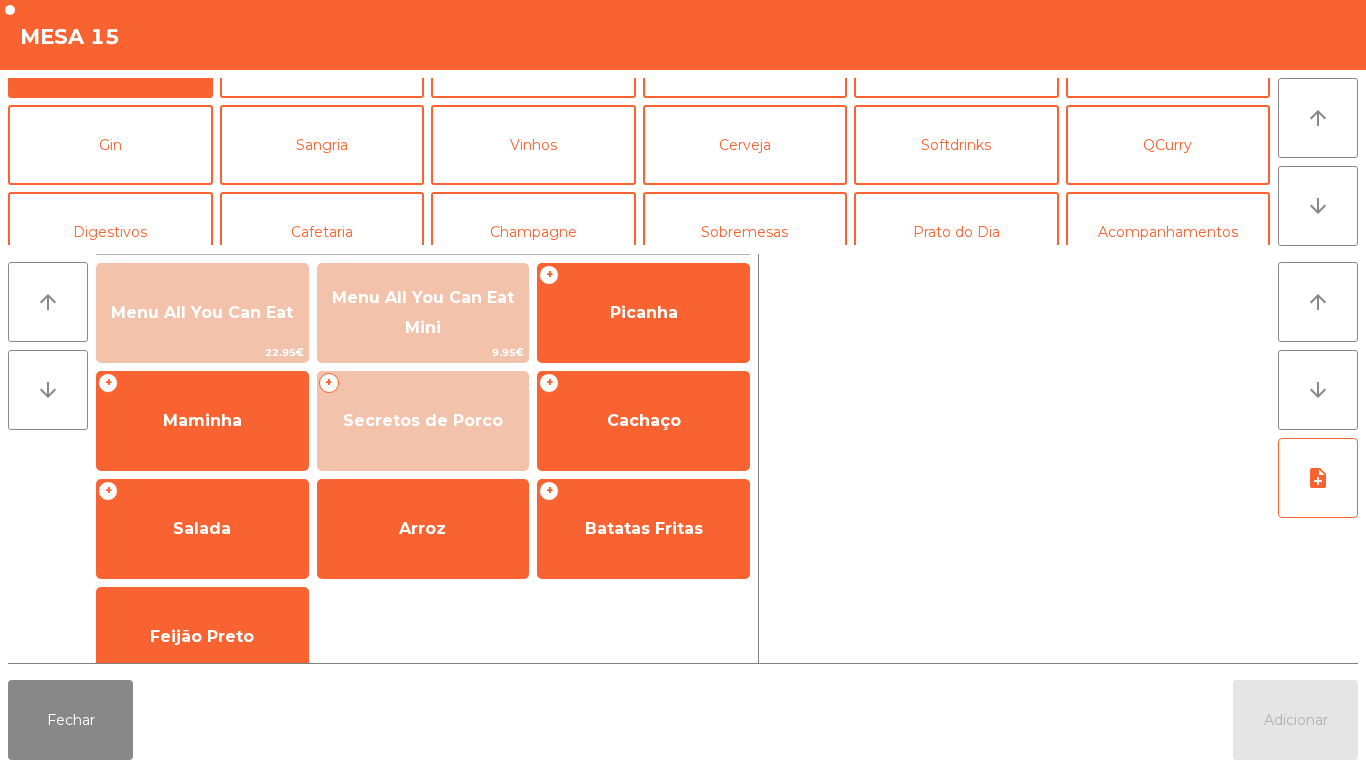 scroll, scrollTop: 89, scrollLeft: 0, axis: vertical 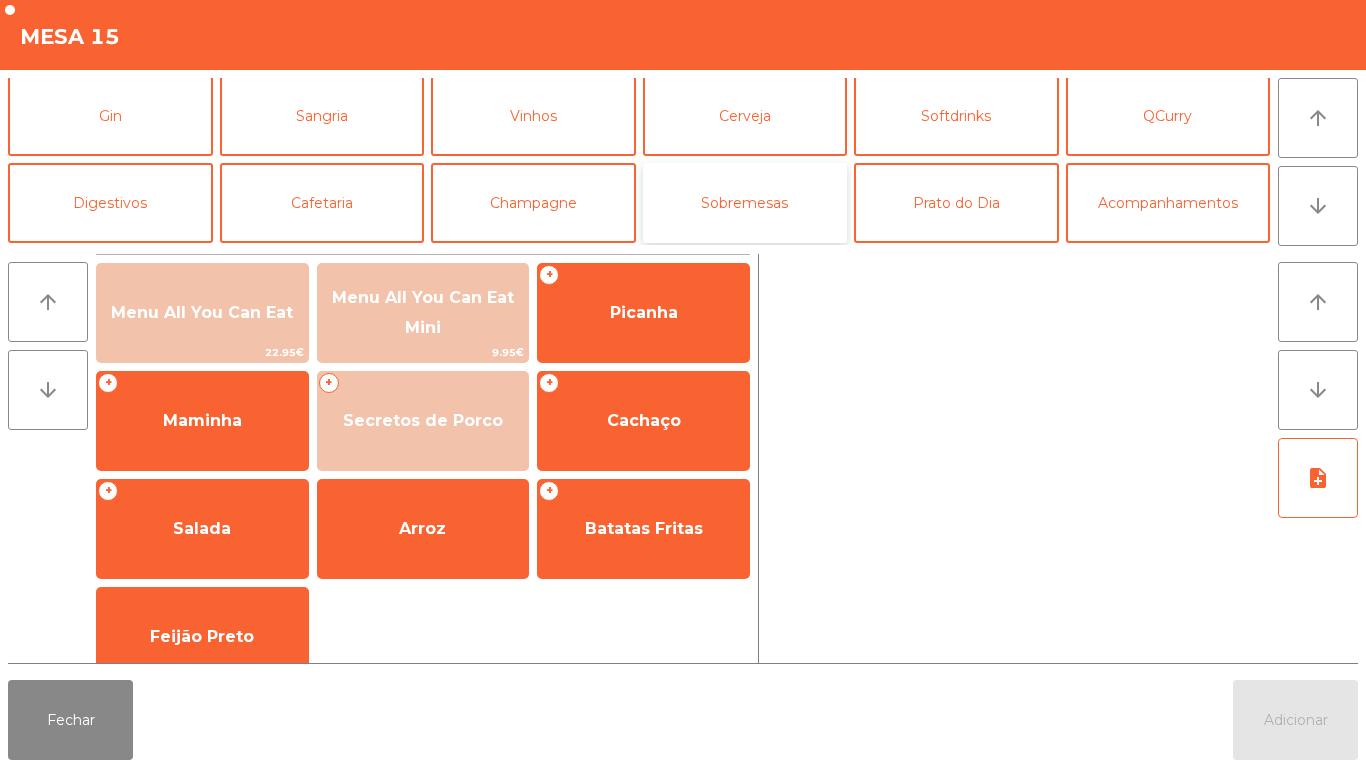 click on "Sobremesas" 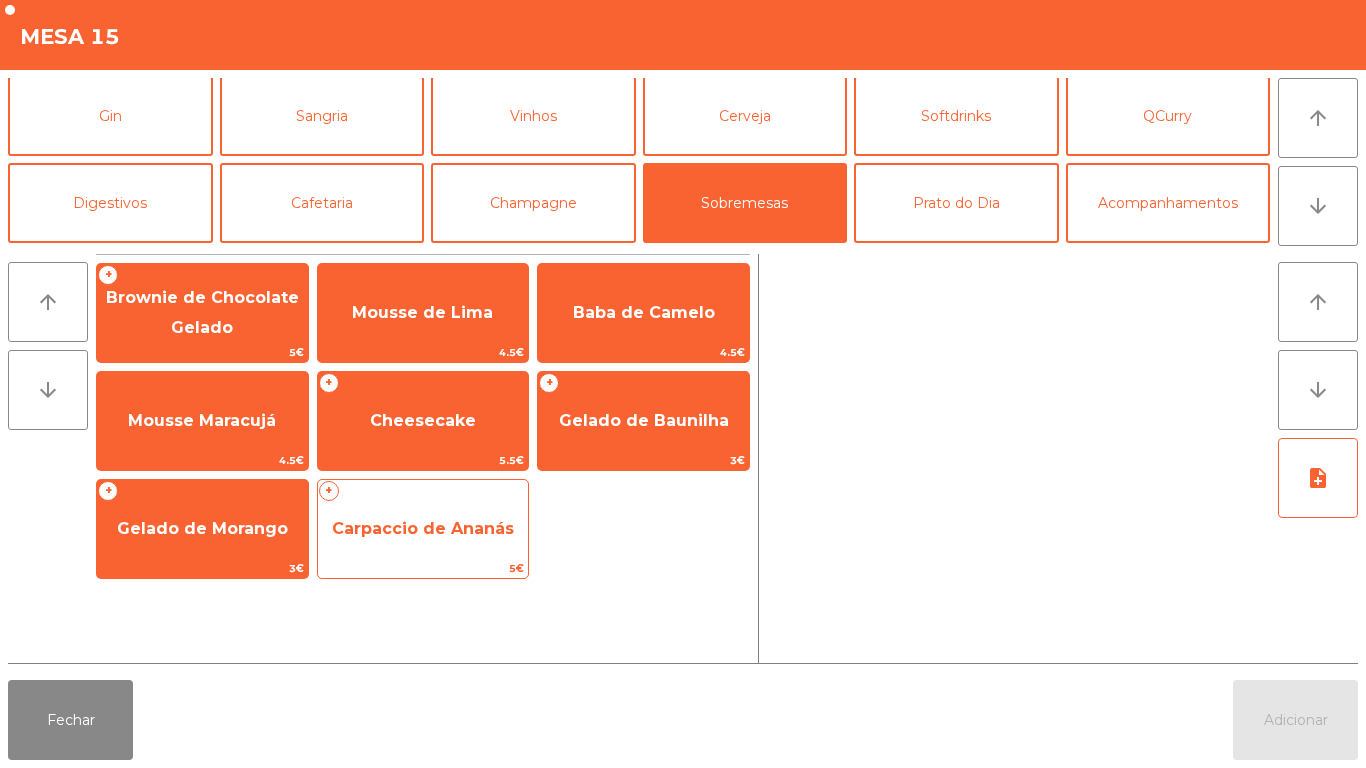 click on "Carpaccio de Ananás" 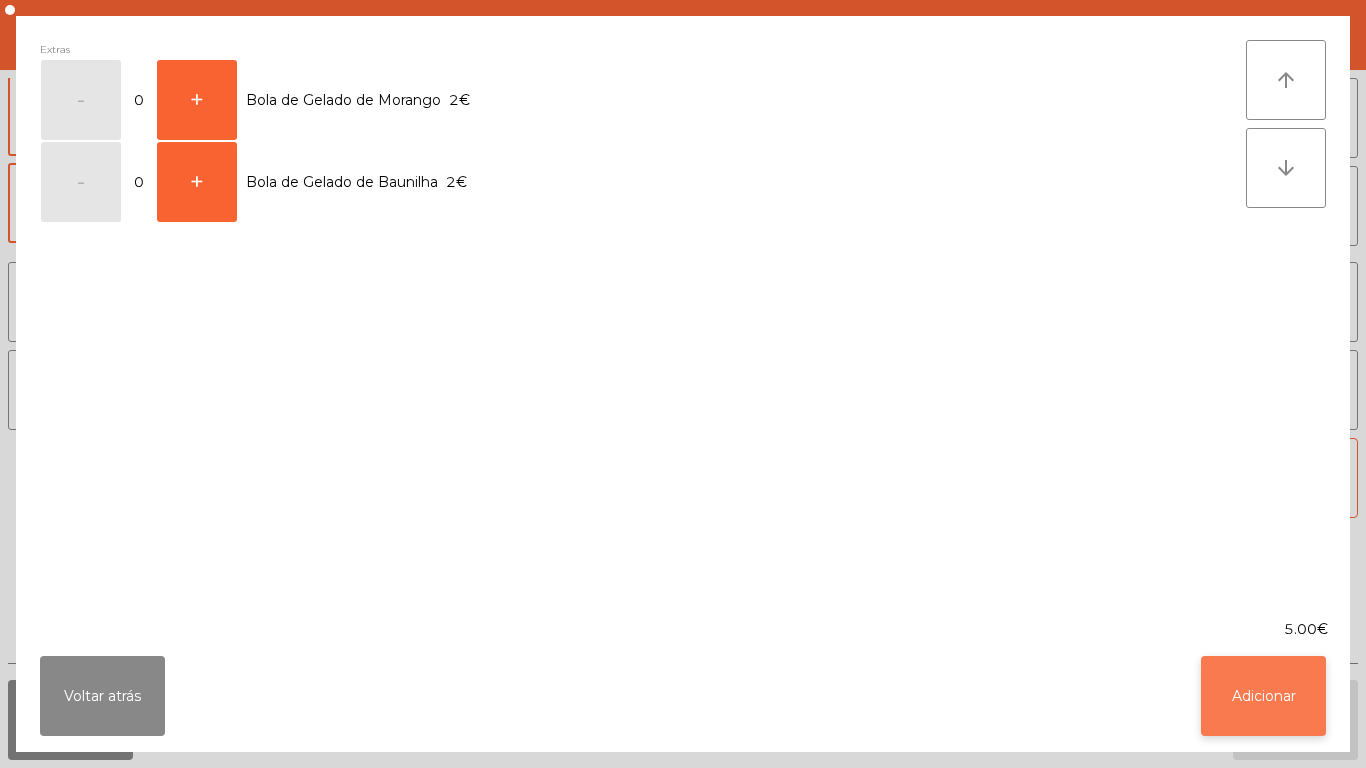 click on "Adicionar" 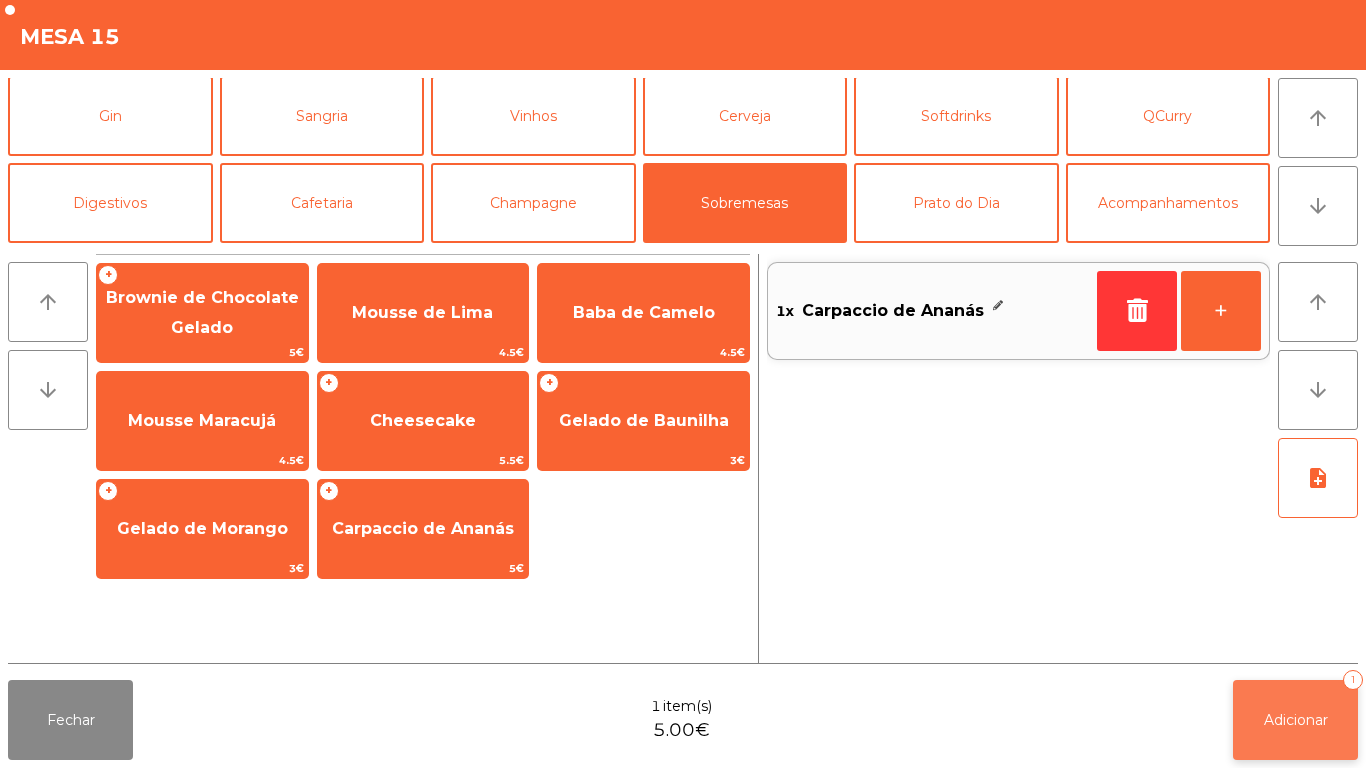 click on "Adicionar" 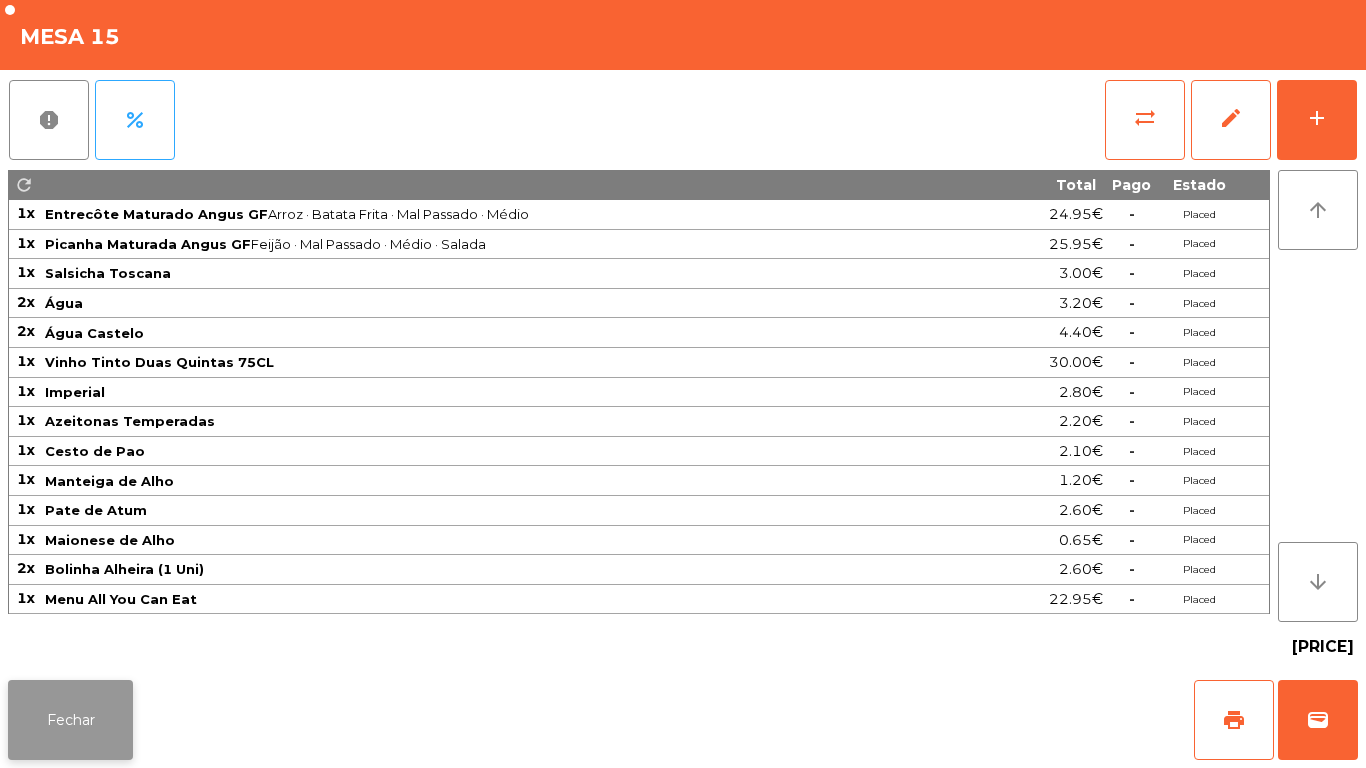 click on "Fechar" 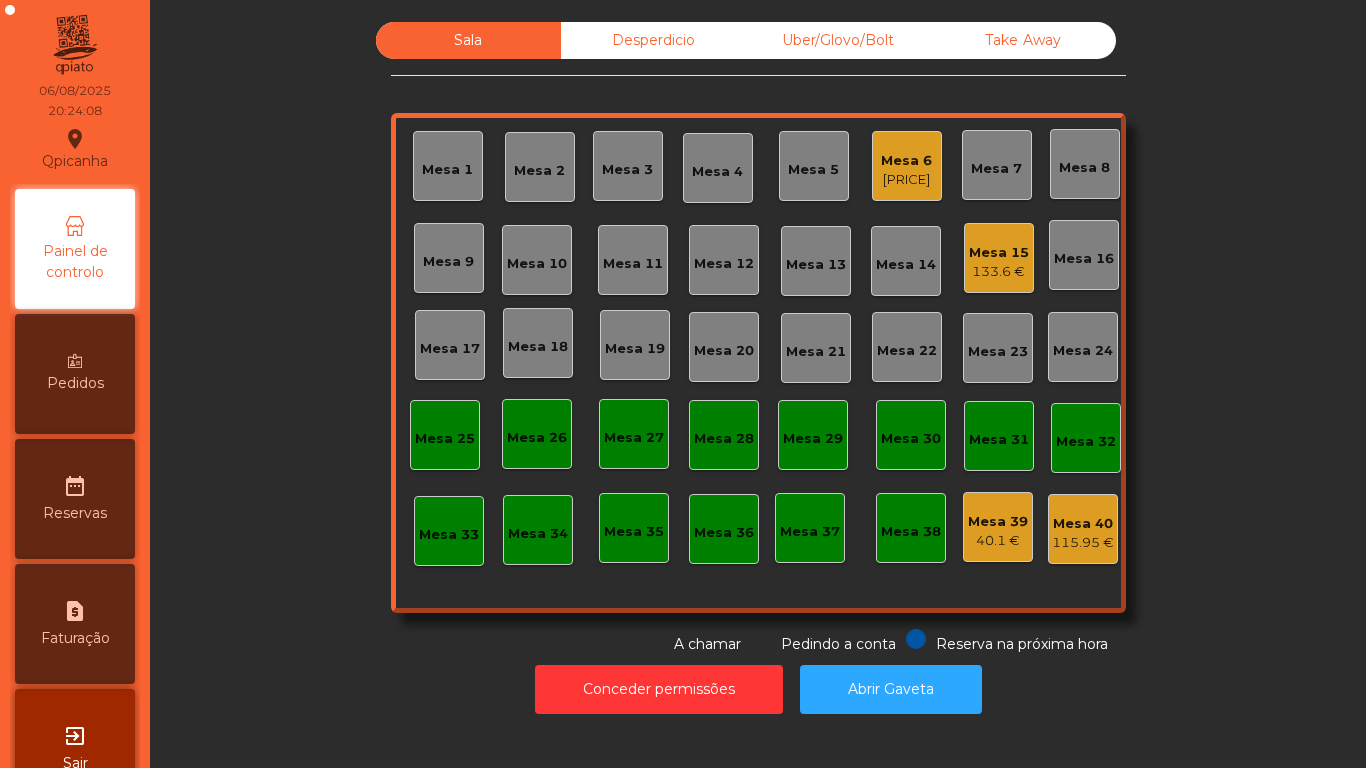 click on "Mesa 6   [PRICE]" 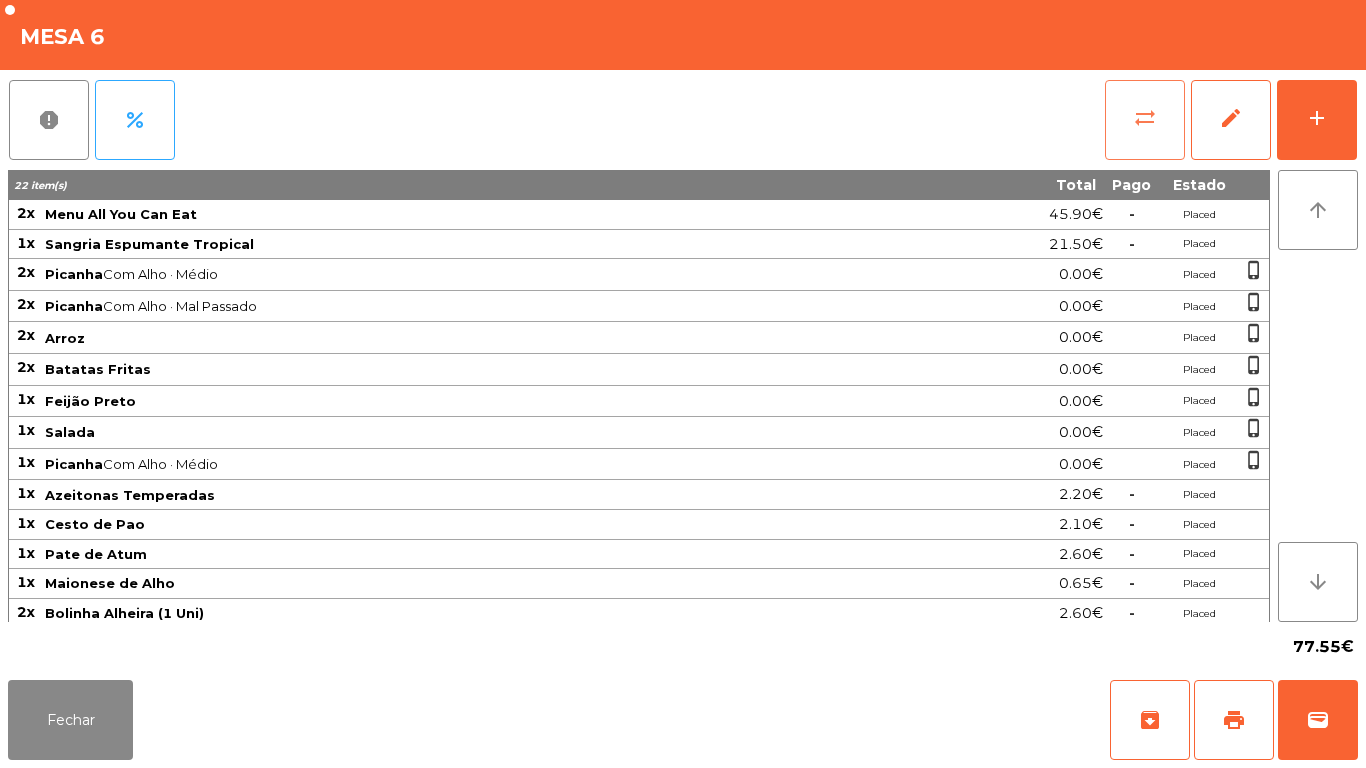 click on "sync_alt" 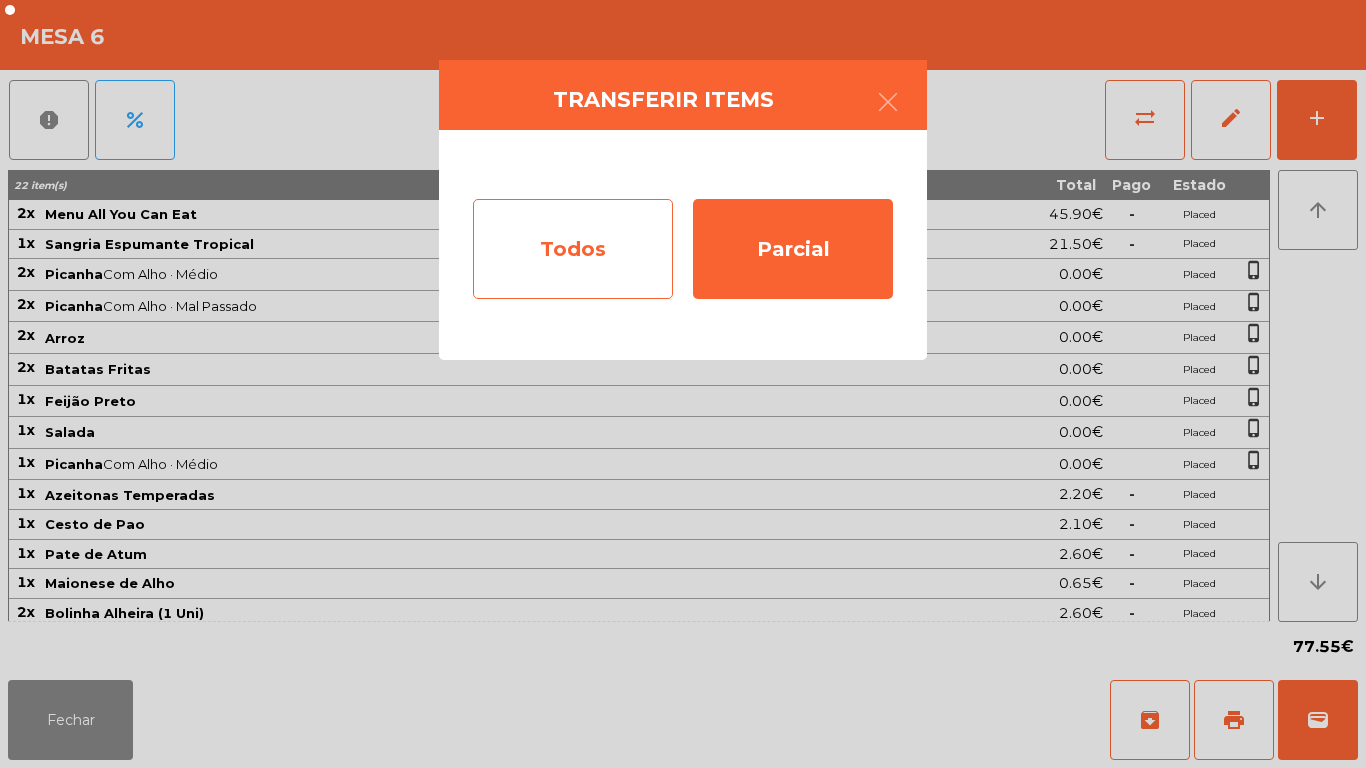click on "Todos" 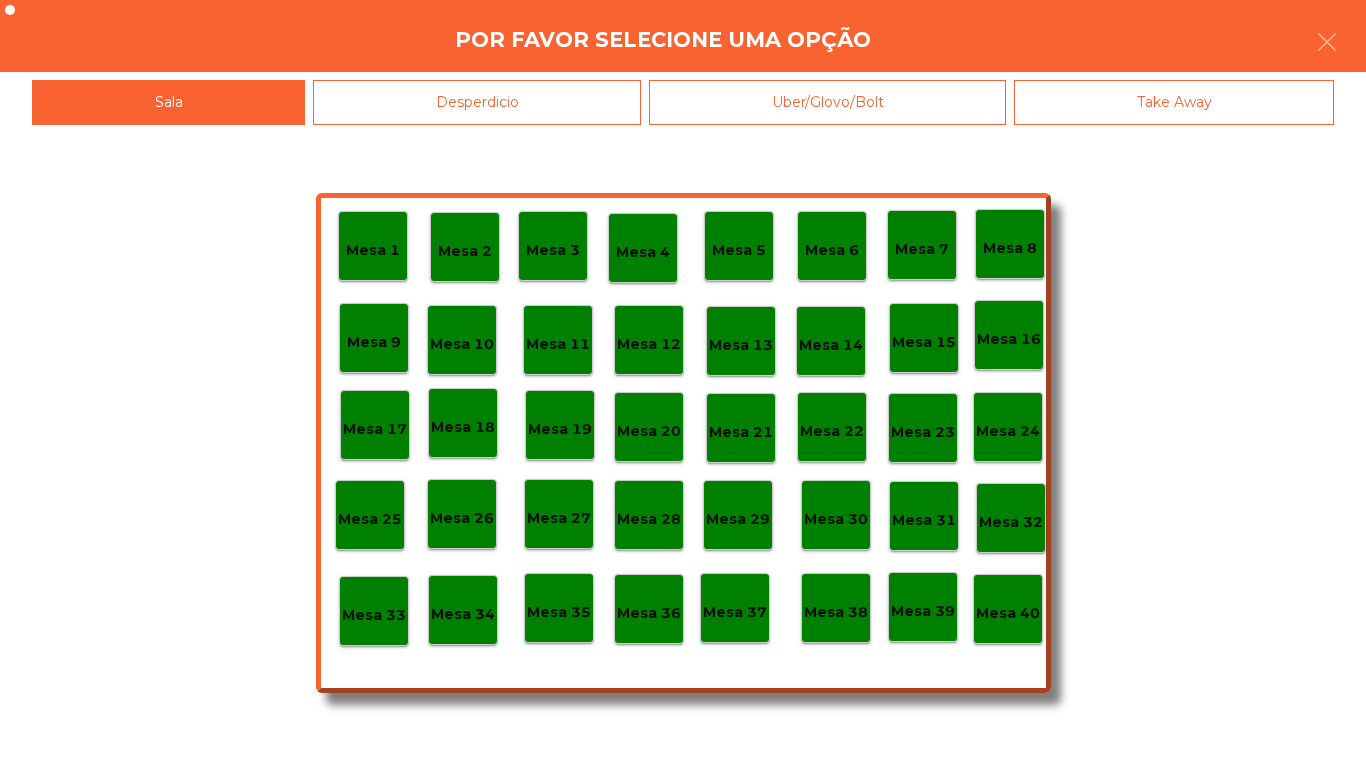 click on "Mesa 40" 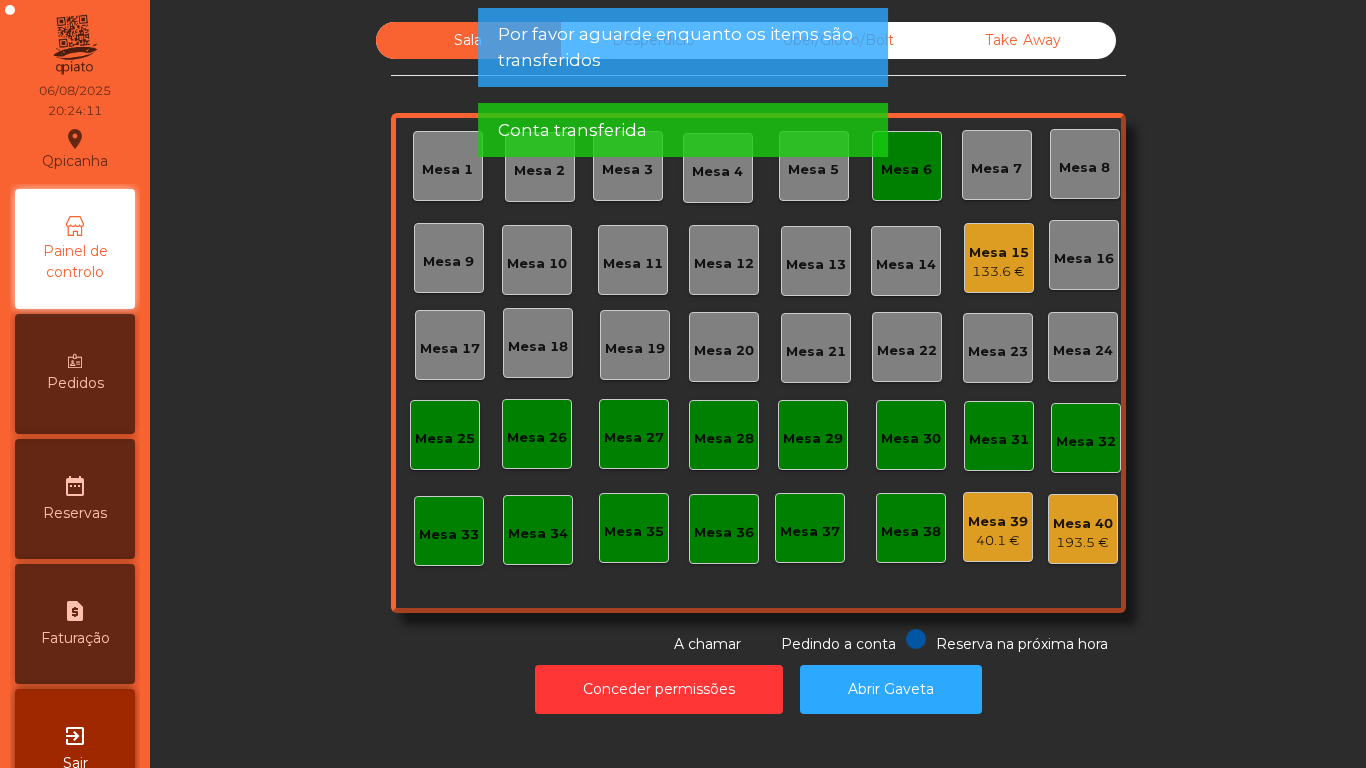 click on "Mesa 15" 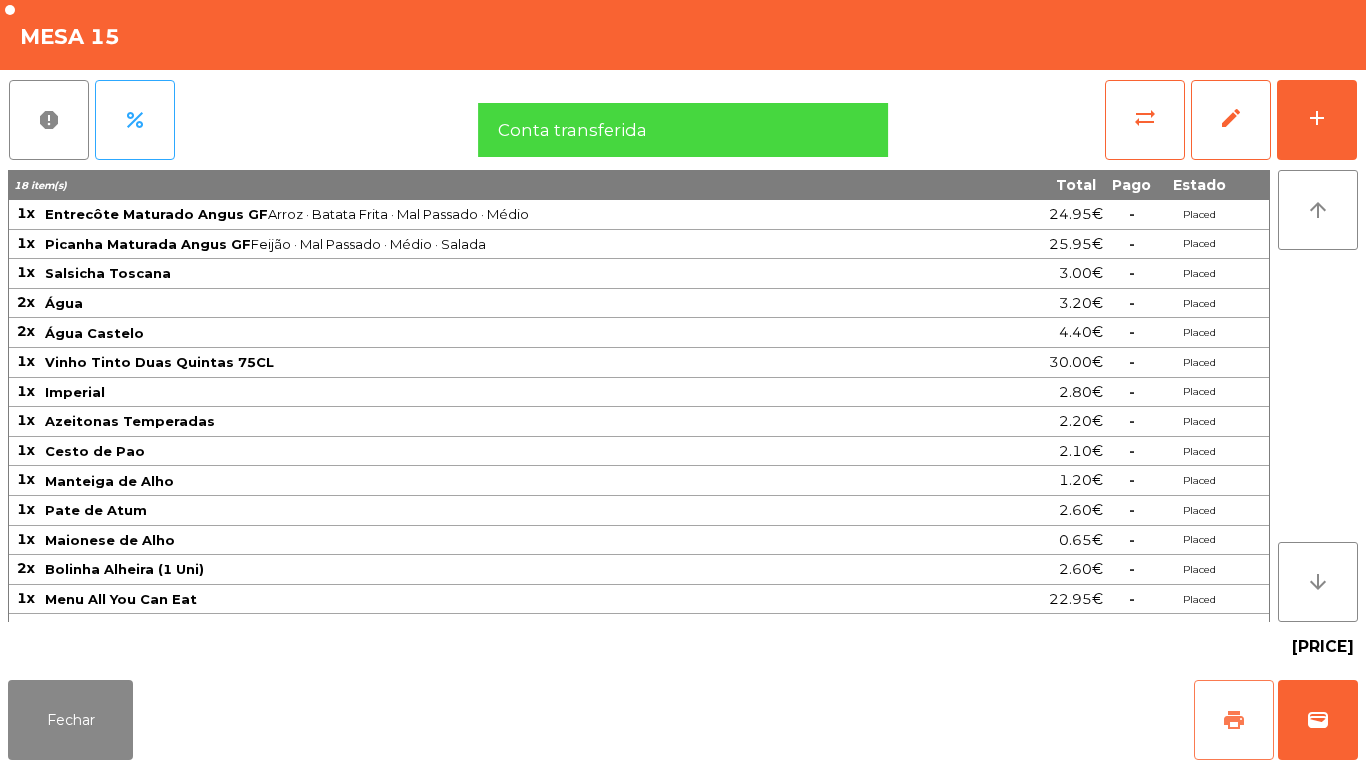 click on "print" 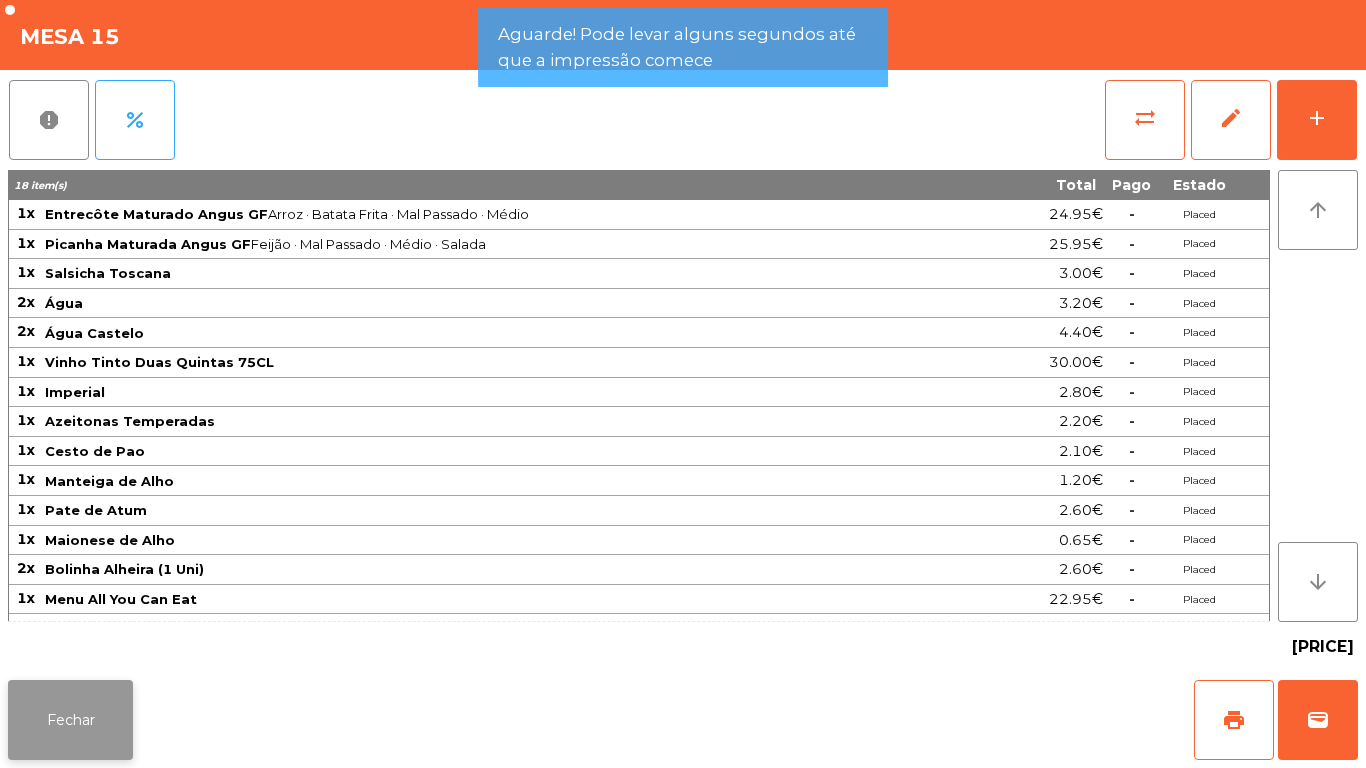 click on "Fechar" 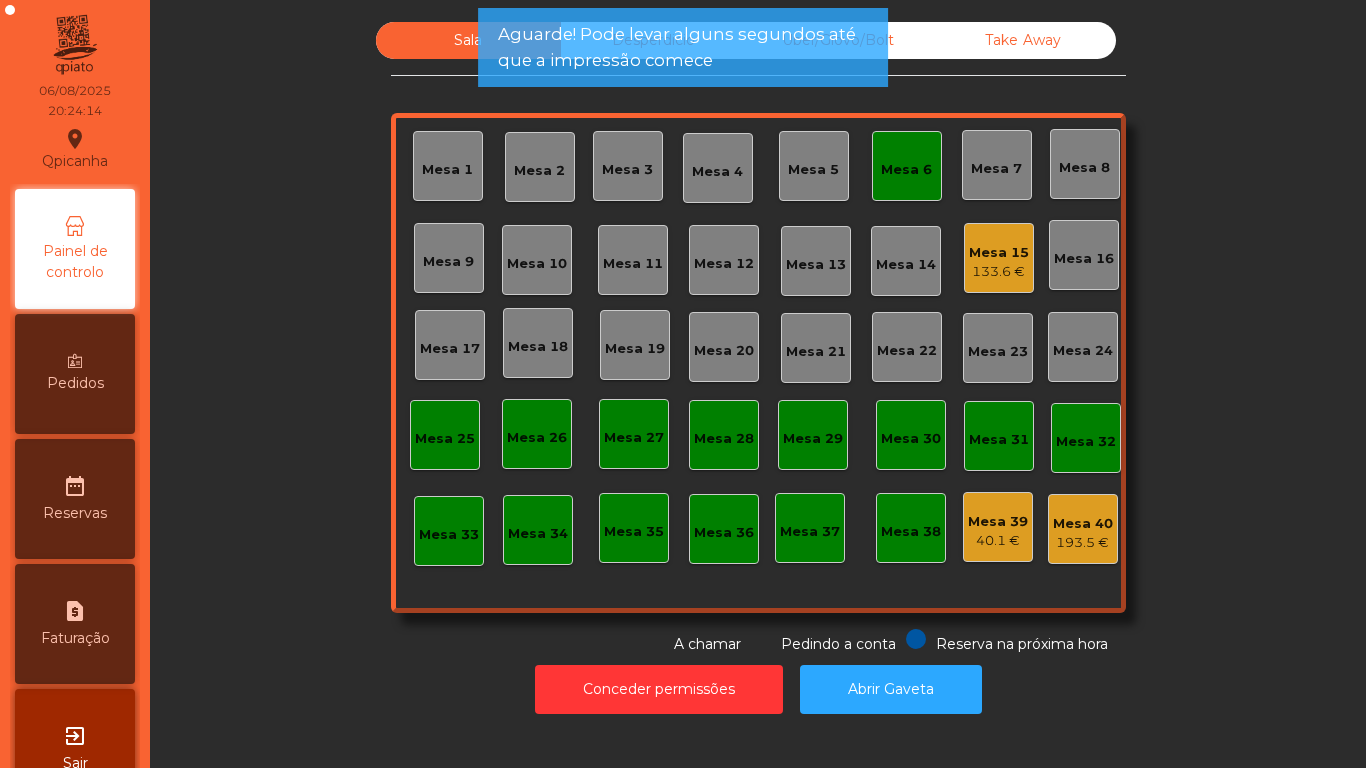 click on "Mesa 6" 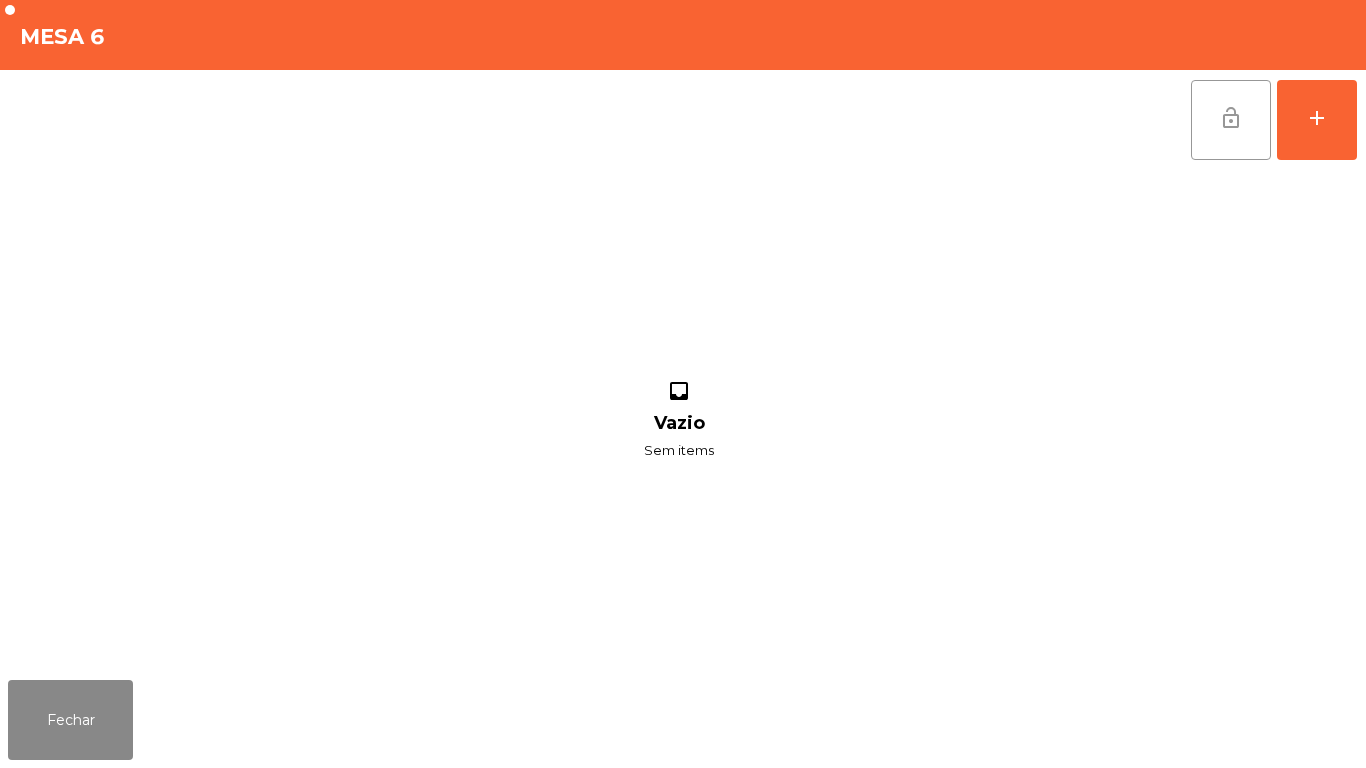 click on "lock_open" 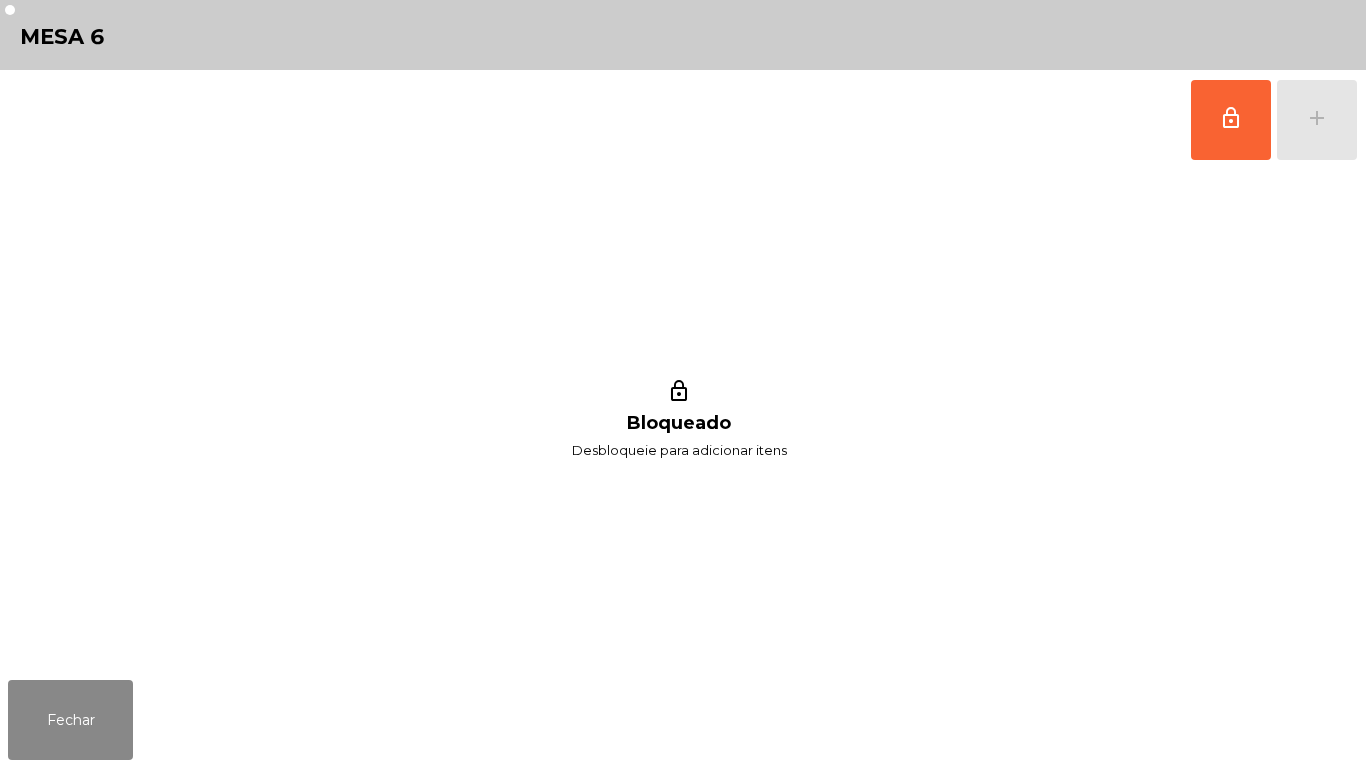 click on "Fechar" 